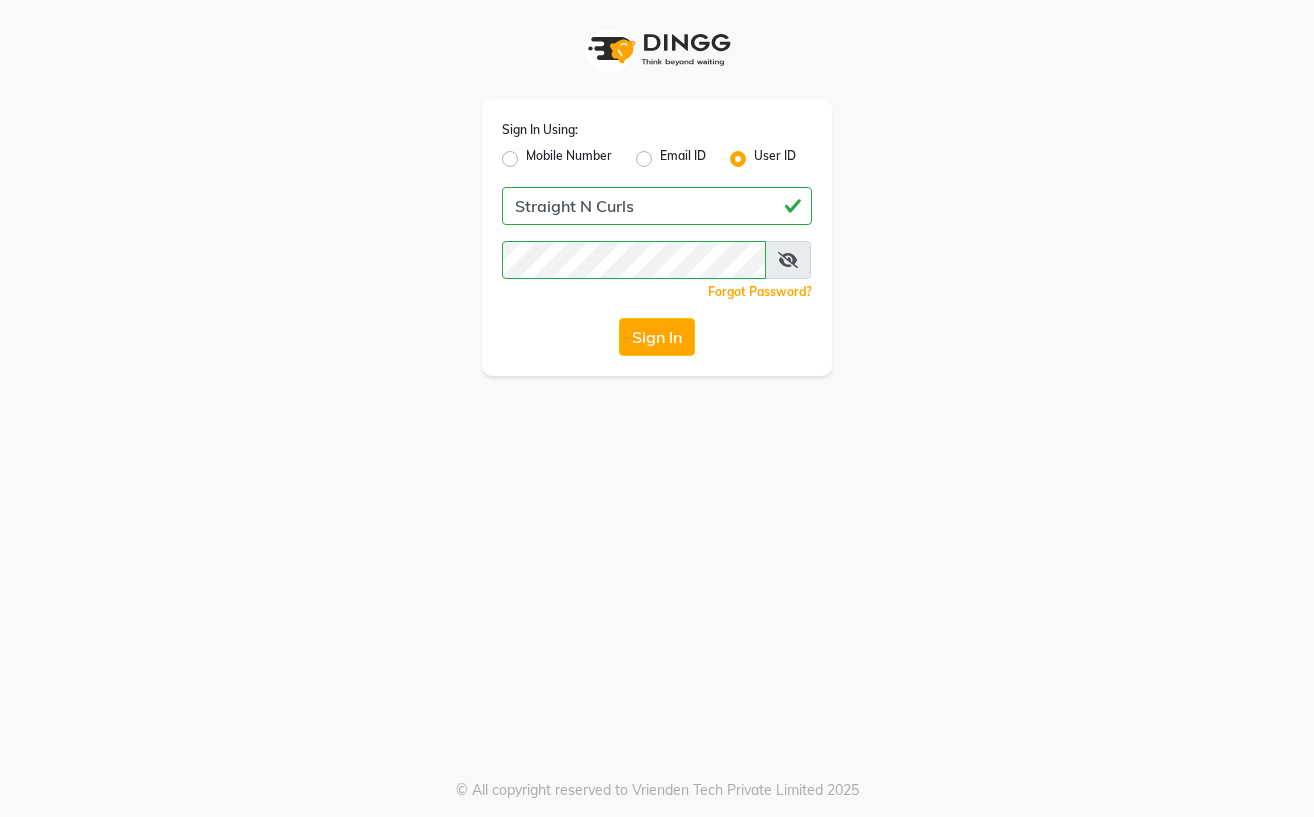 scroll, scrollTop: 0, scrollLeft: 0, axis: both 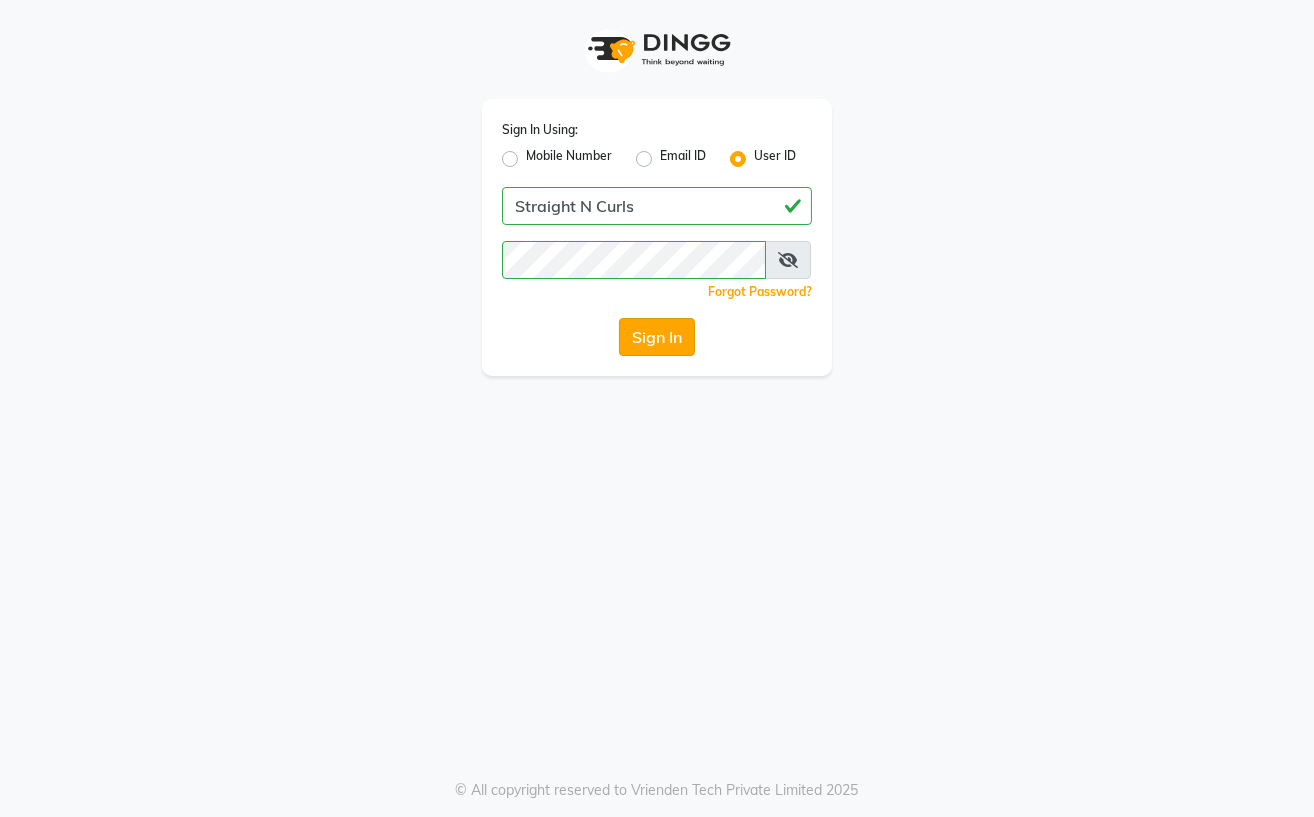 click on "Sign In" 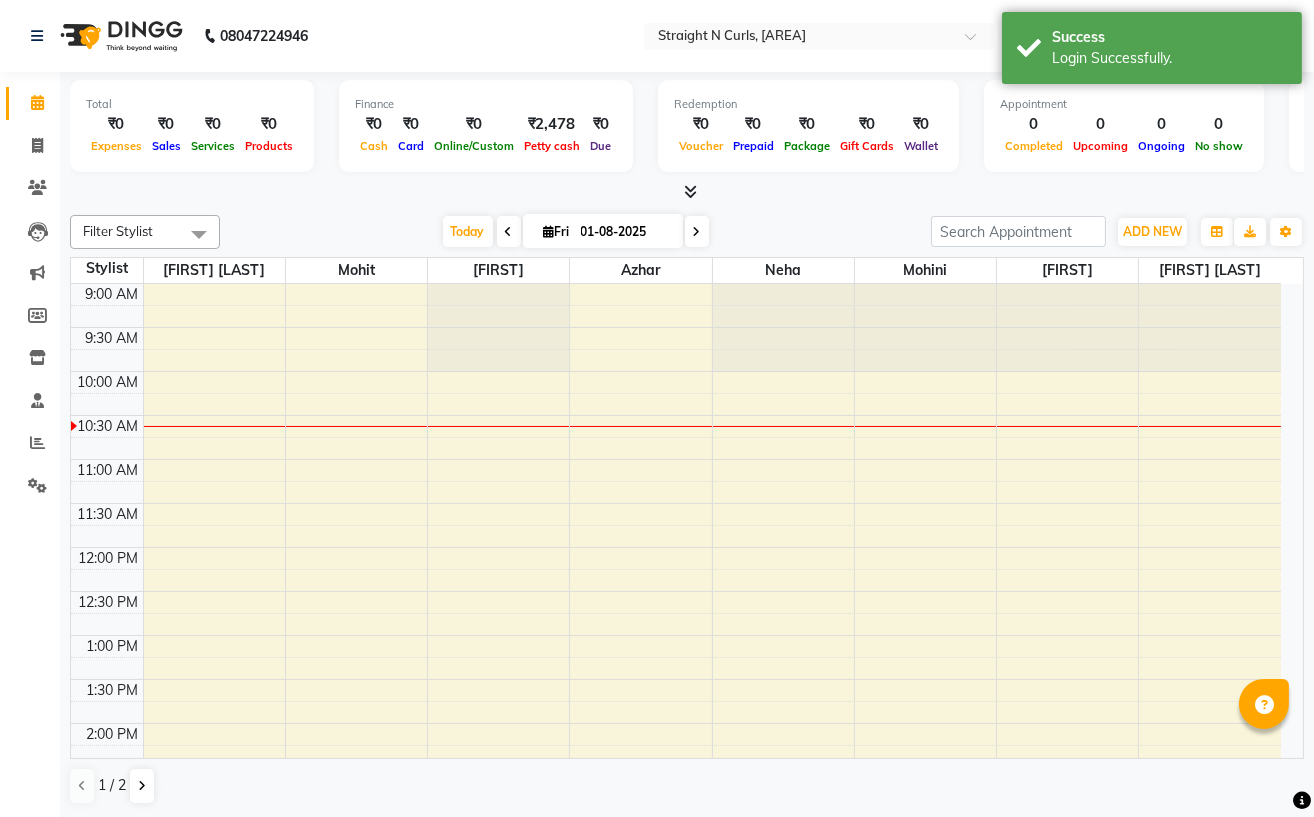 scroll, scrollTop: 0, scrollLeft: 0, axis: both 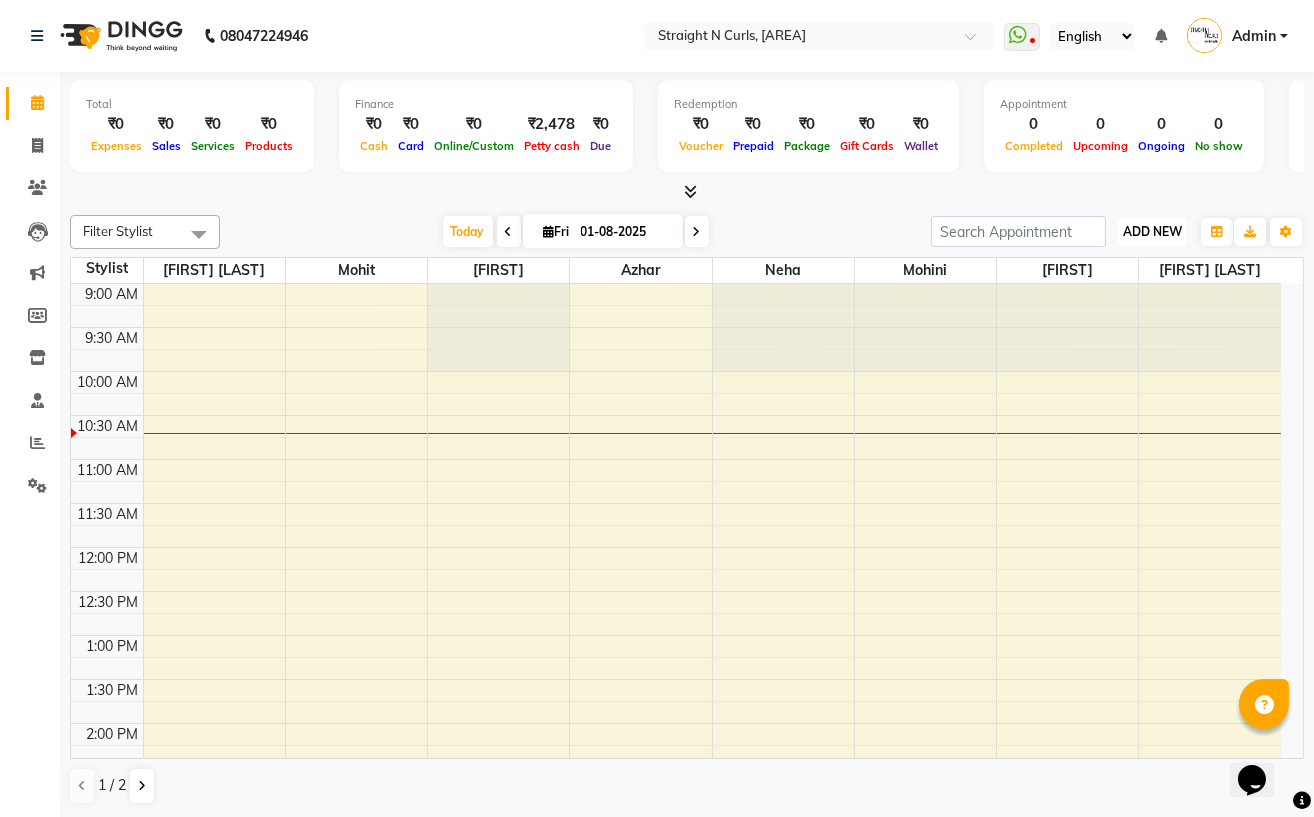 click on "ADD NEW" at bounding box center [1152, 231] 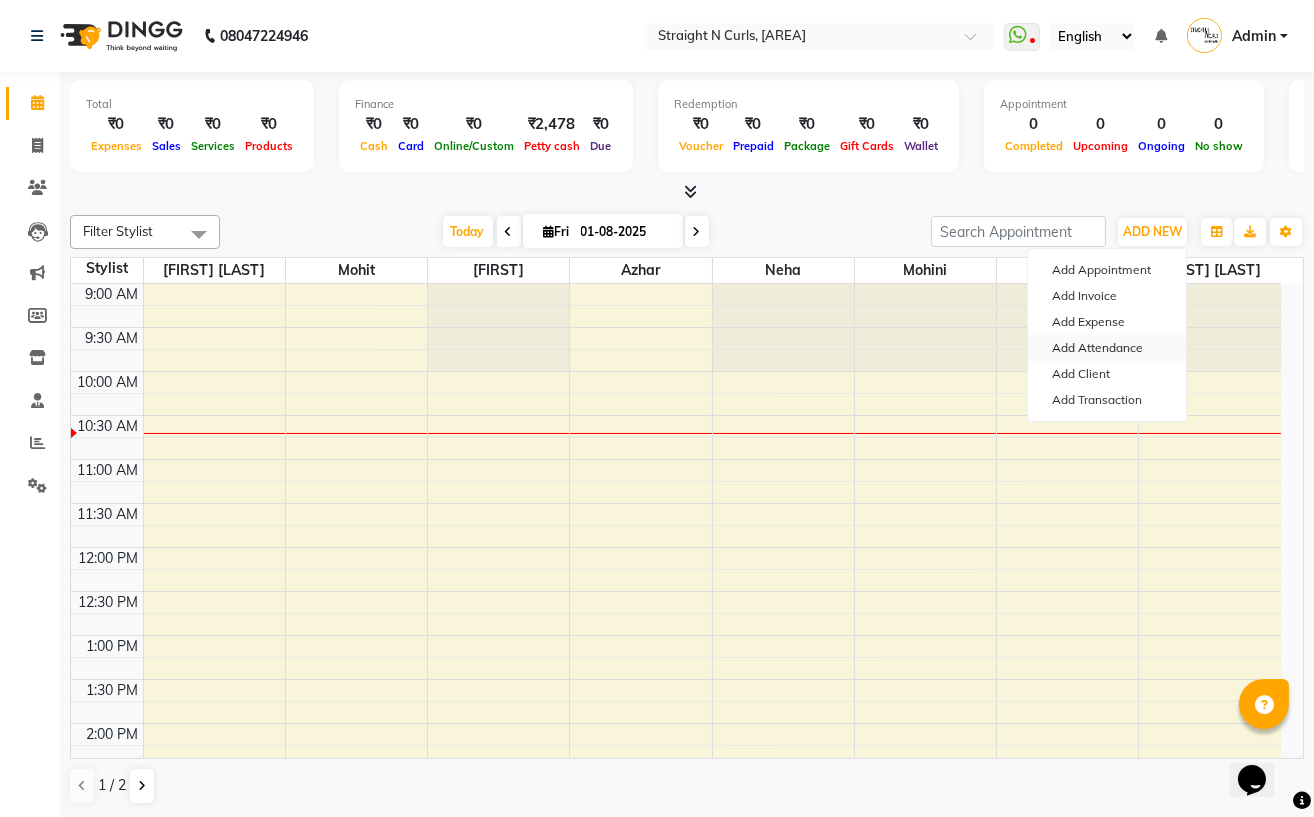 click on "Add Attendance" at bounding box center [1107, 348] 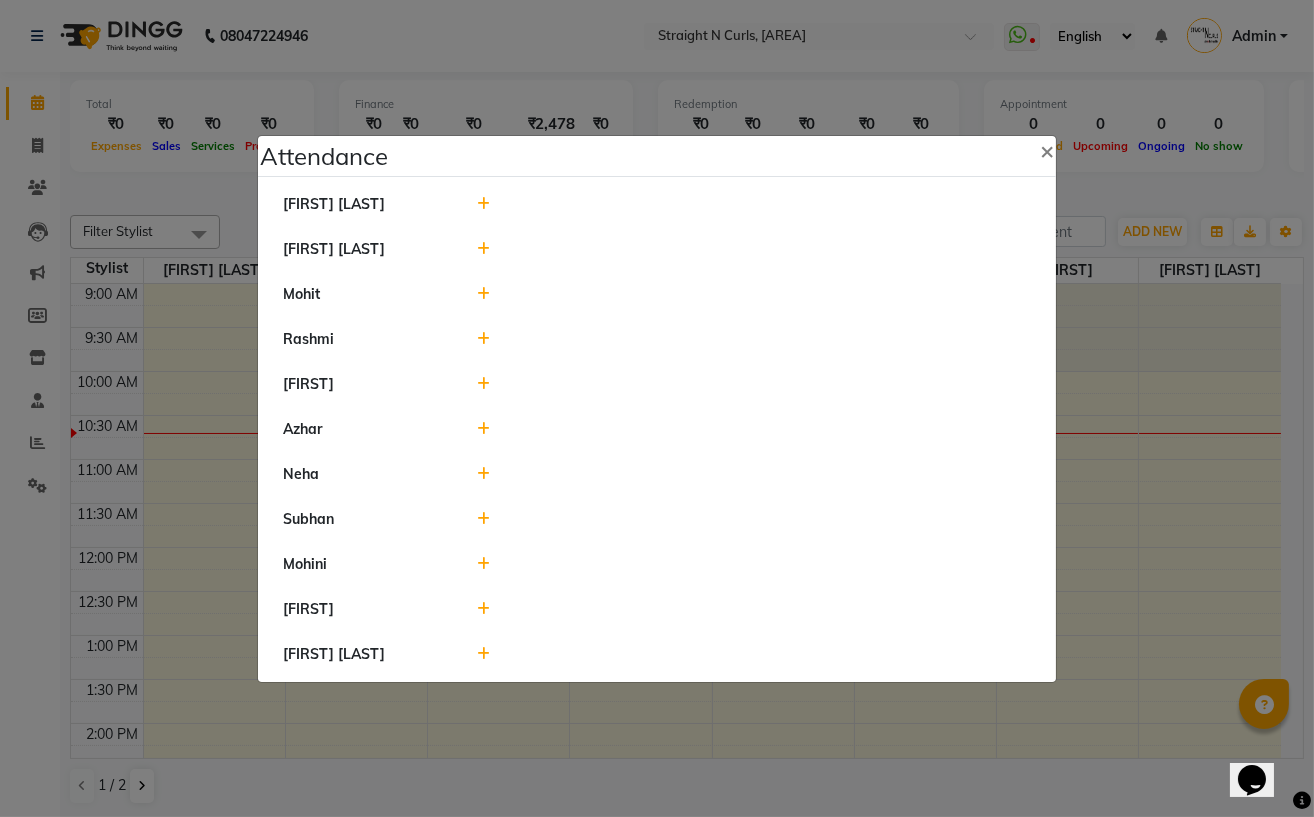 click 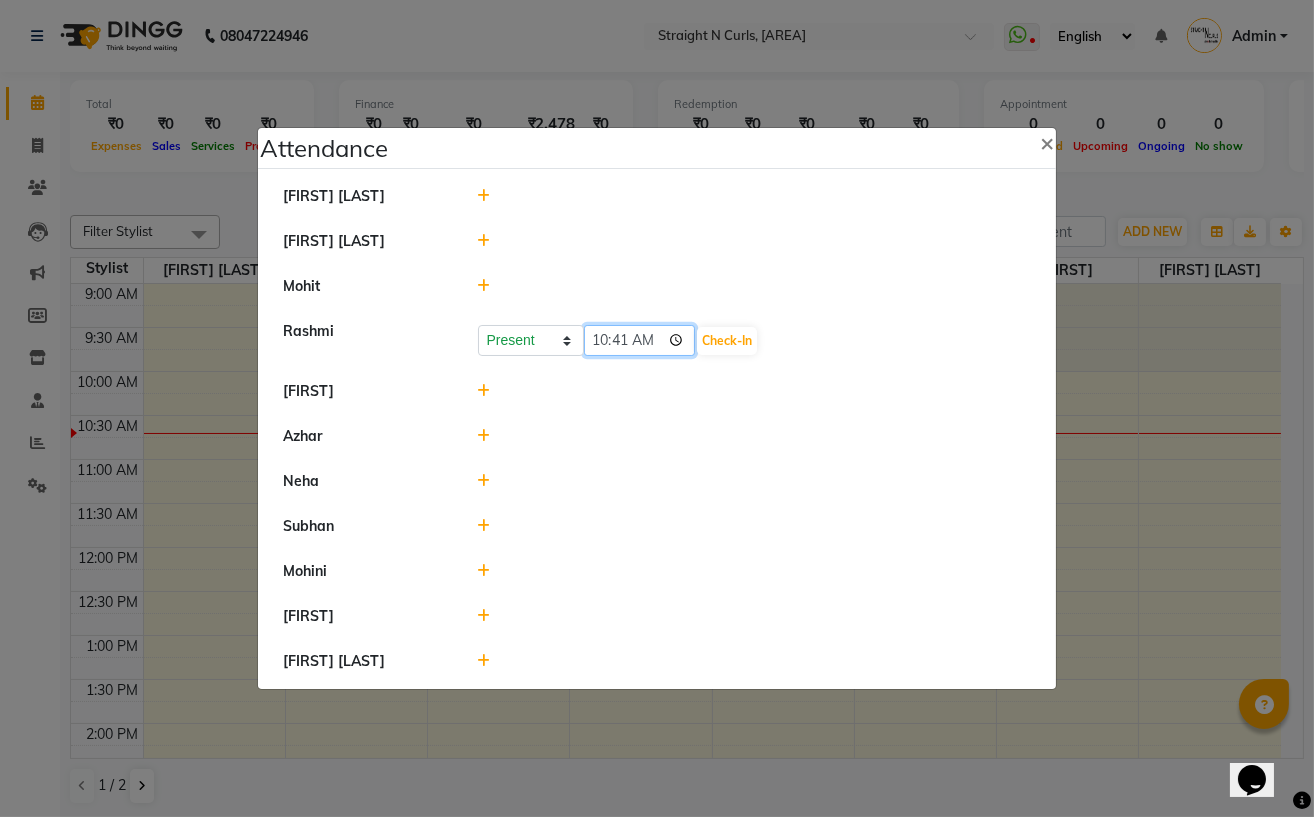 click on "10:41" 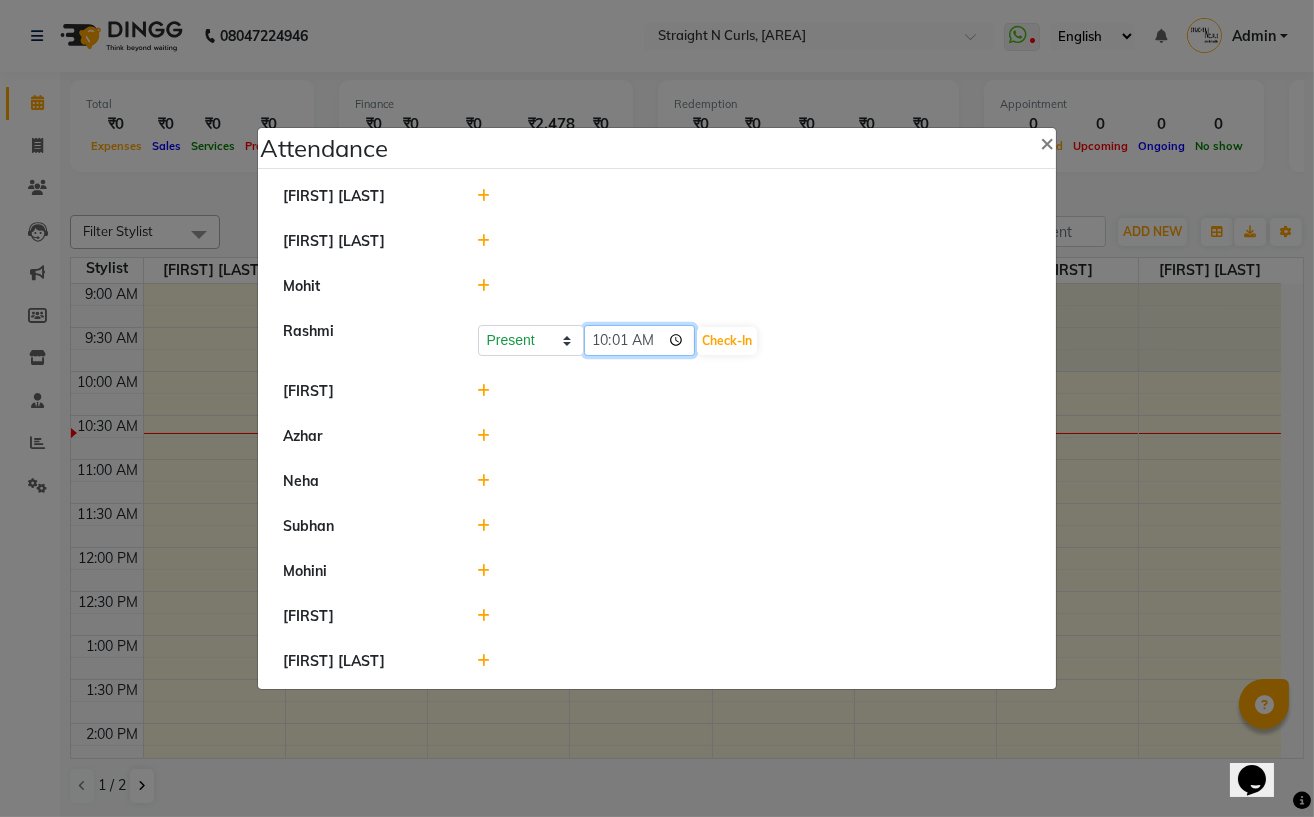type on "10:10" 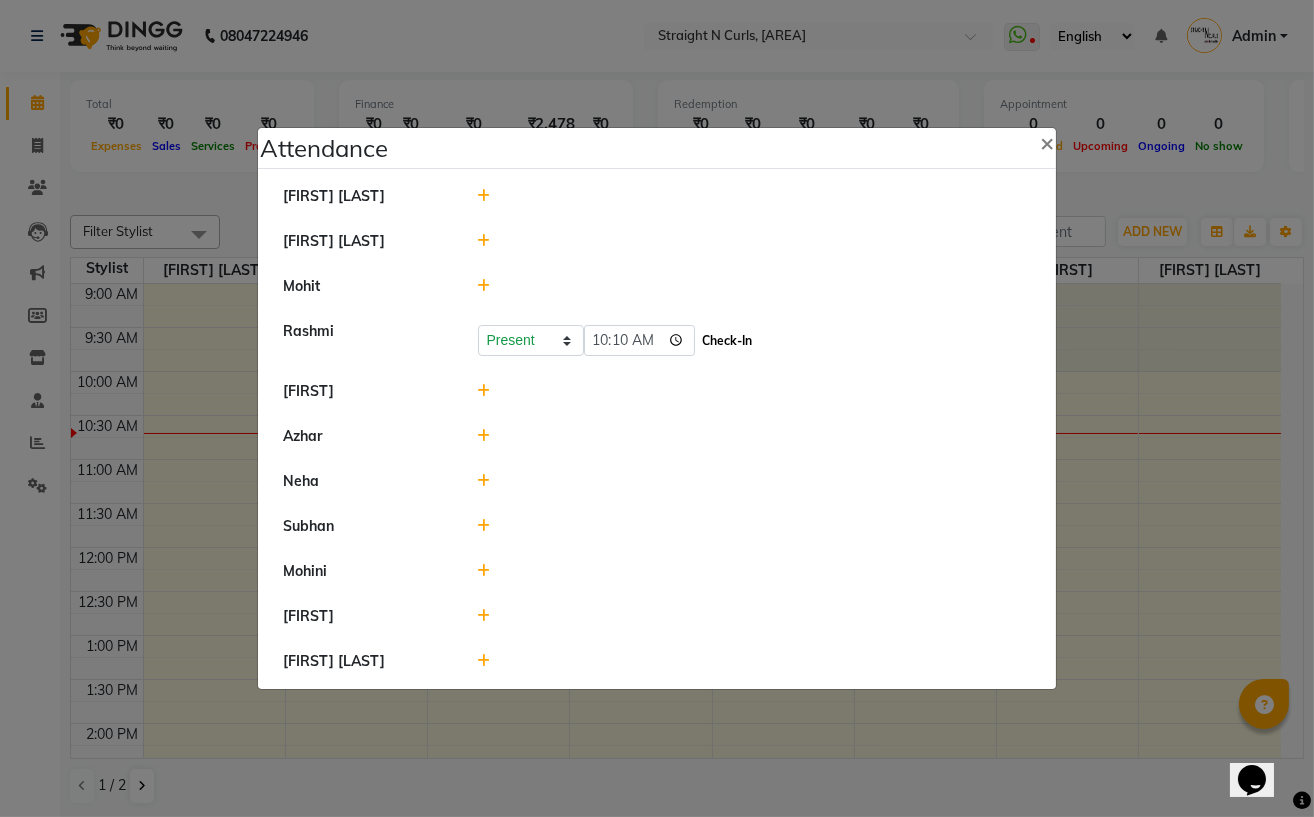 click on "Check-In" 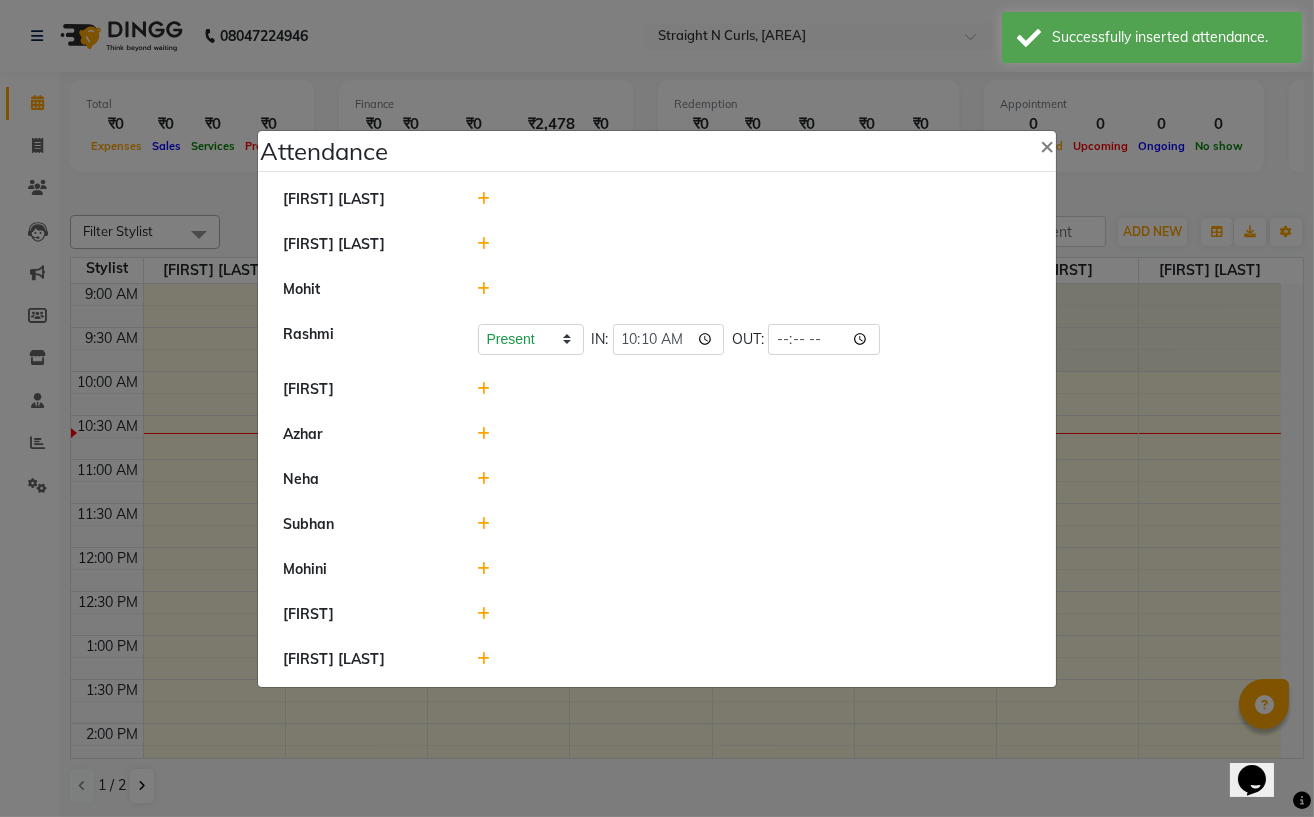 click 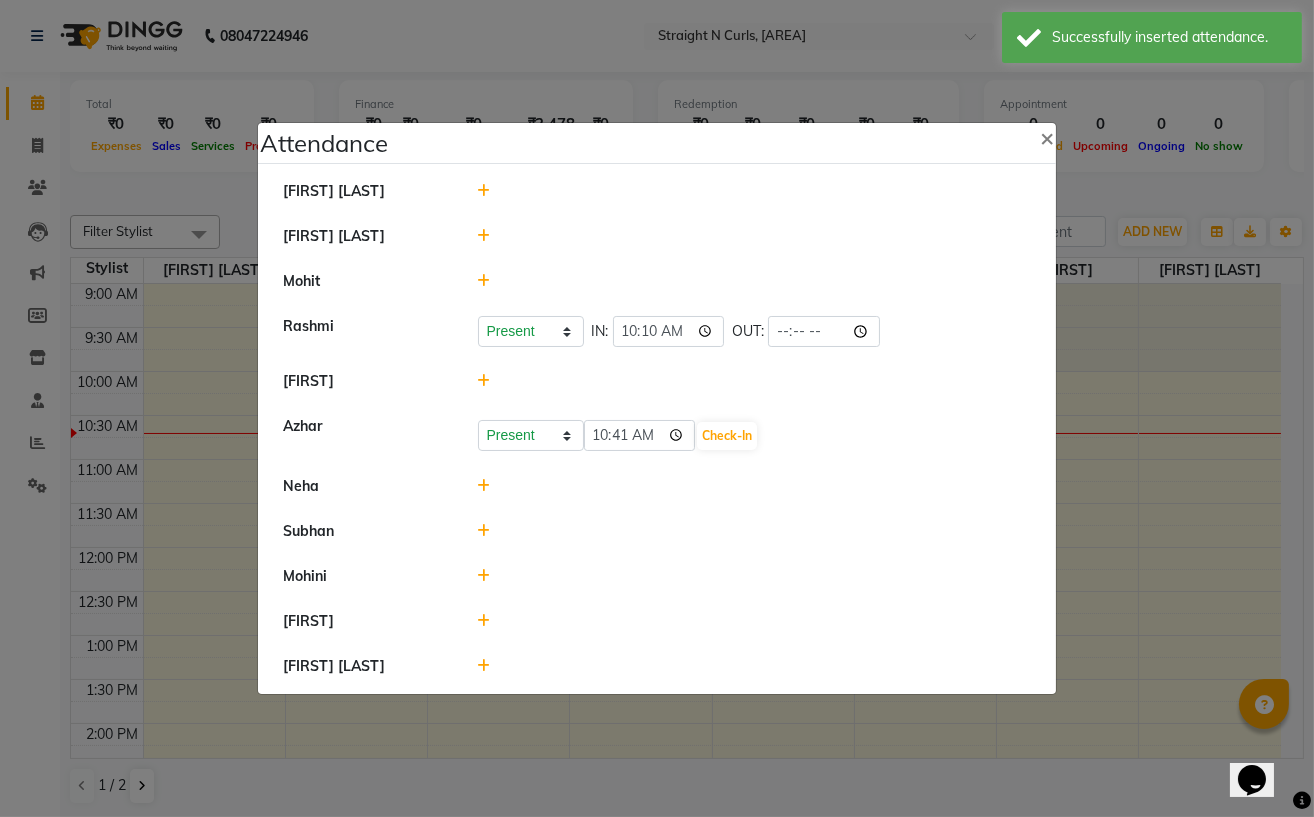 click 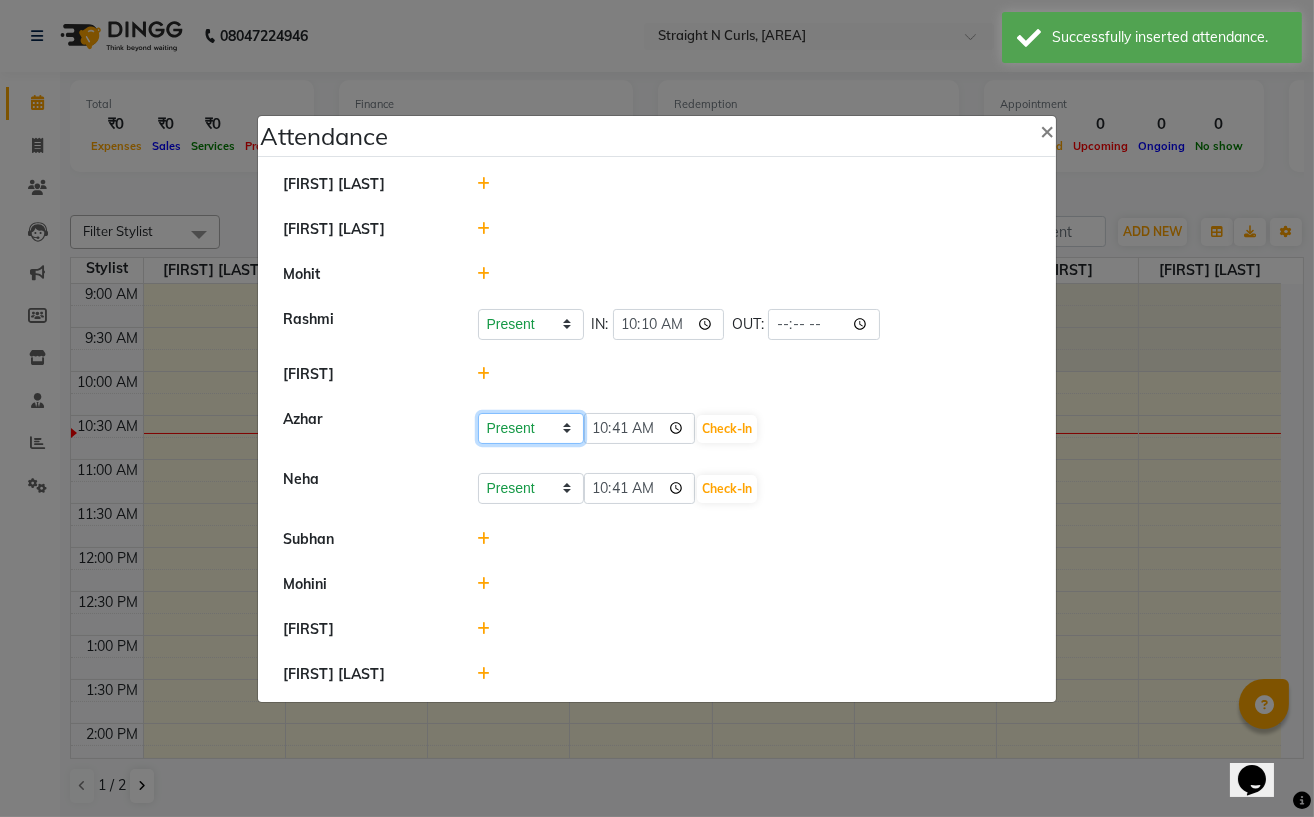 click on "Present Absent Late Half Day Weekly Off" 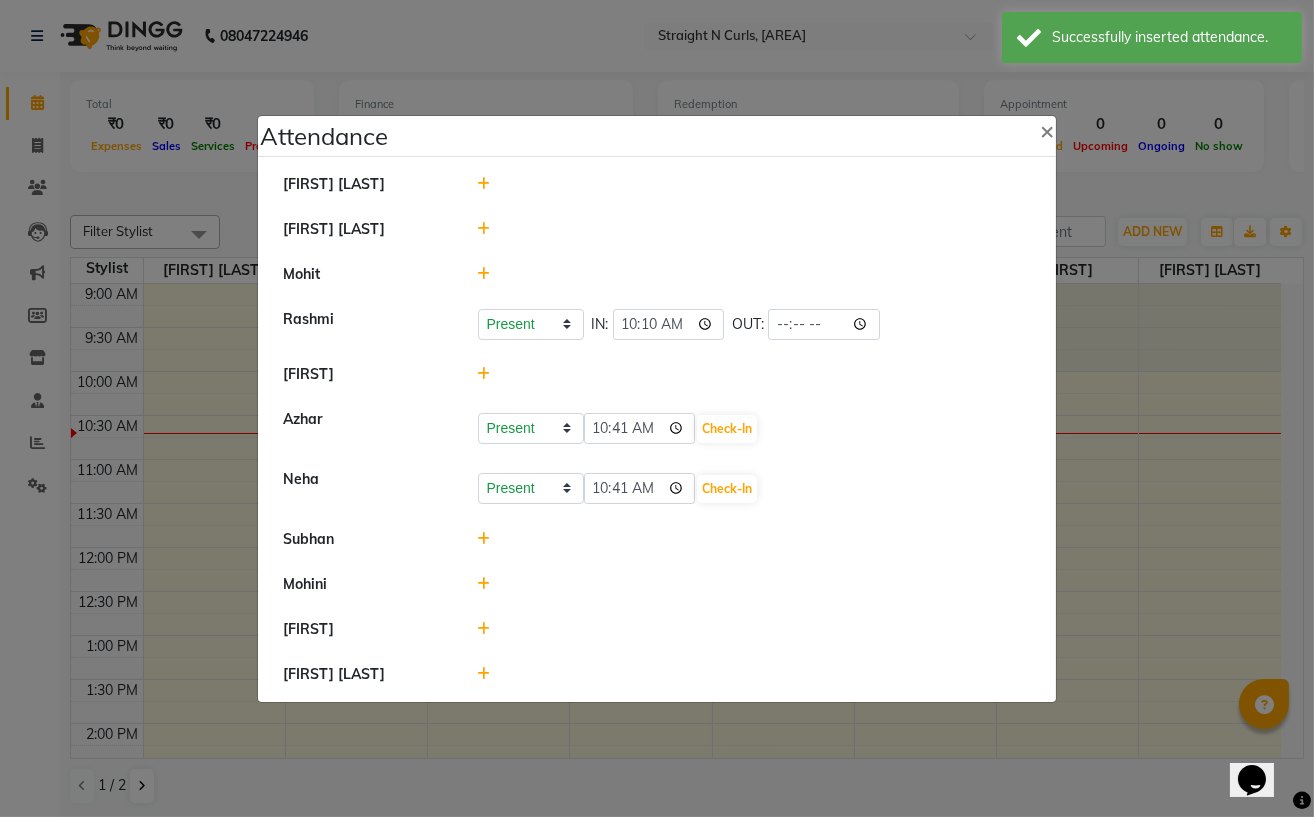 click 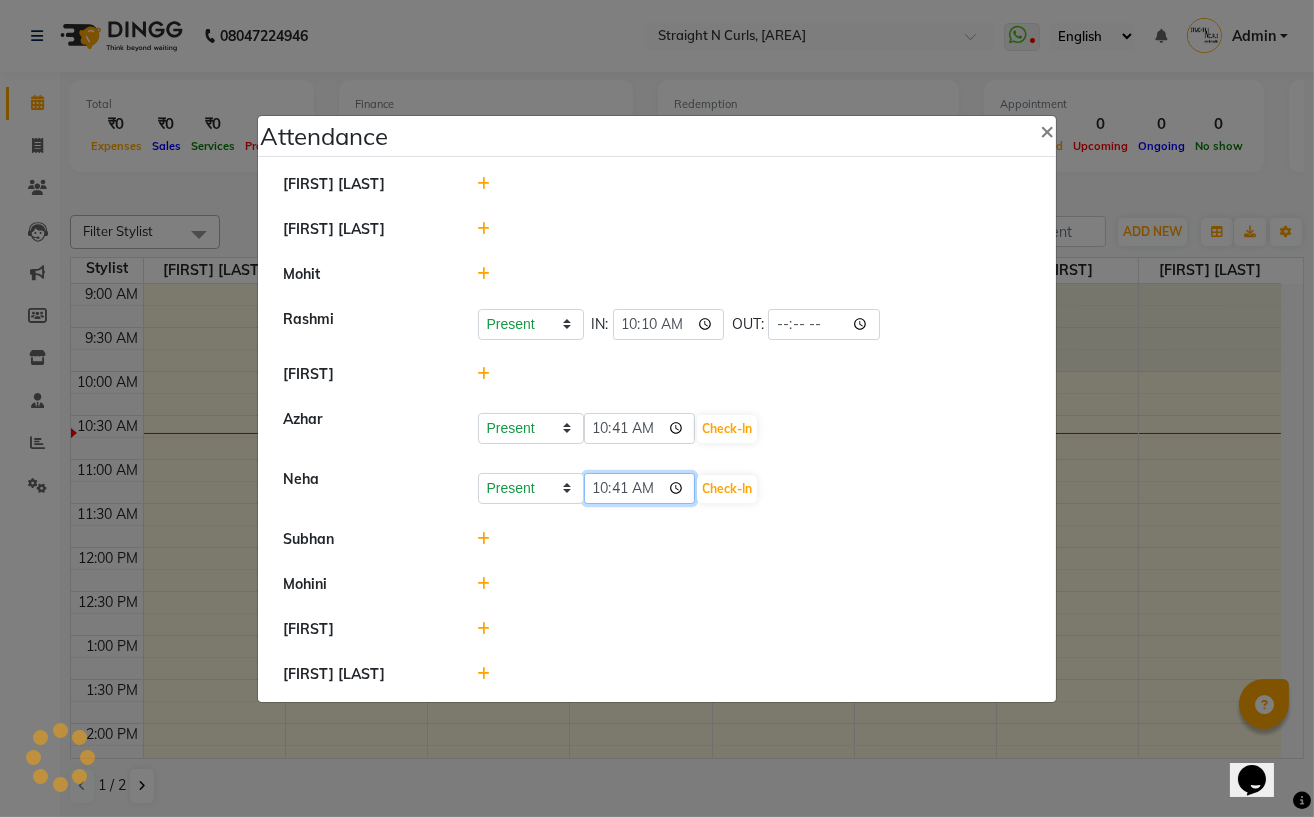 click on "10:41" 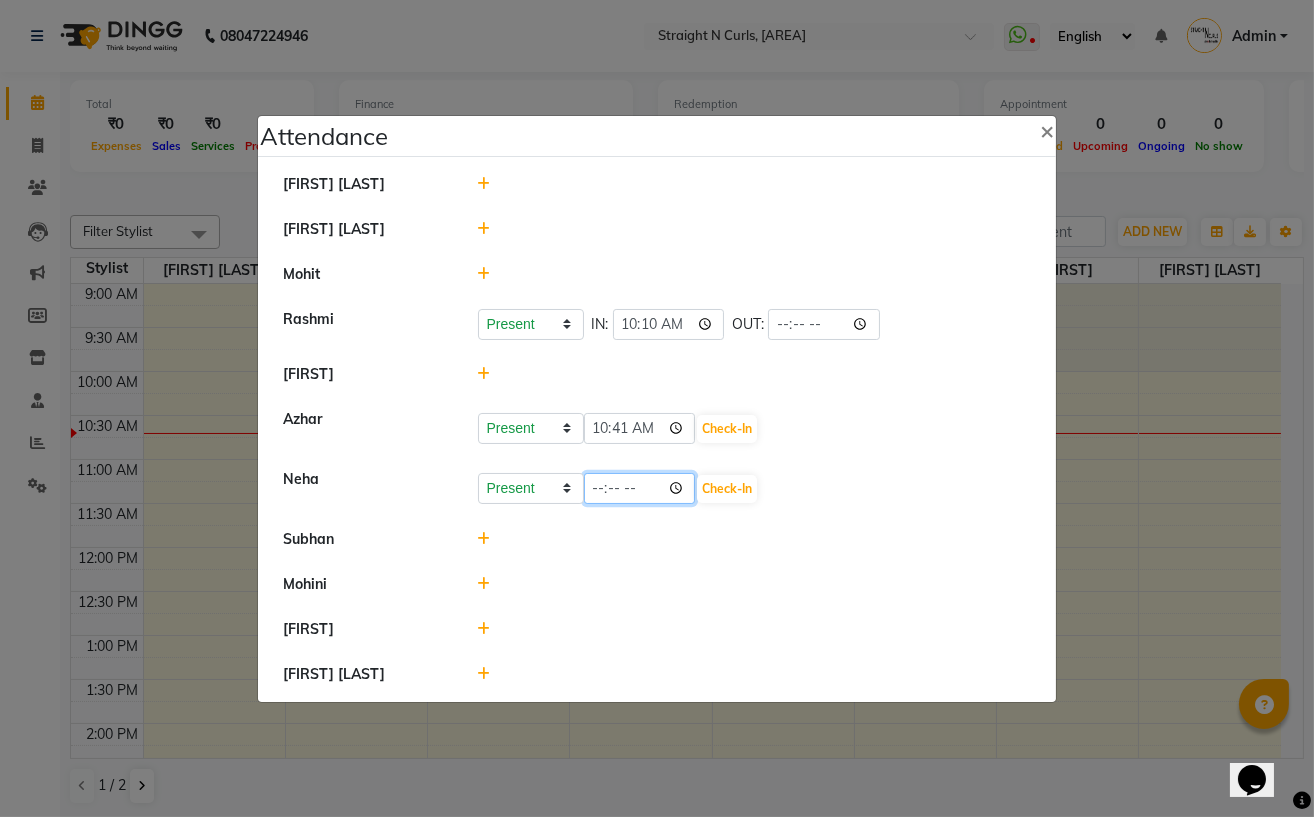 type on "10:00" 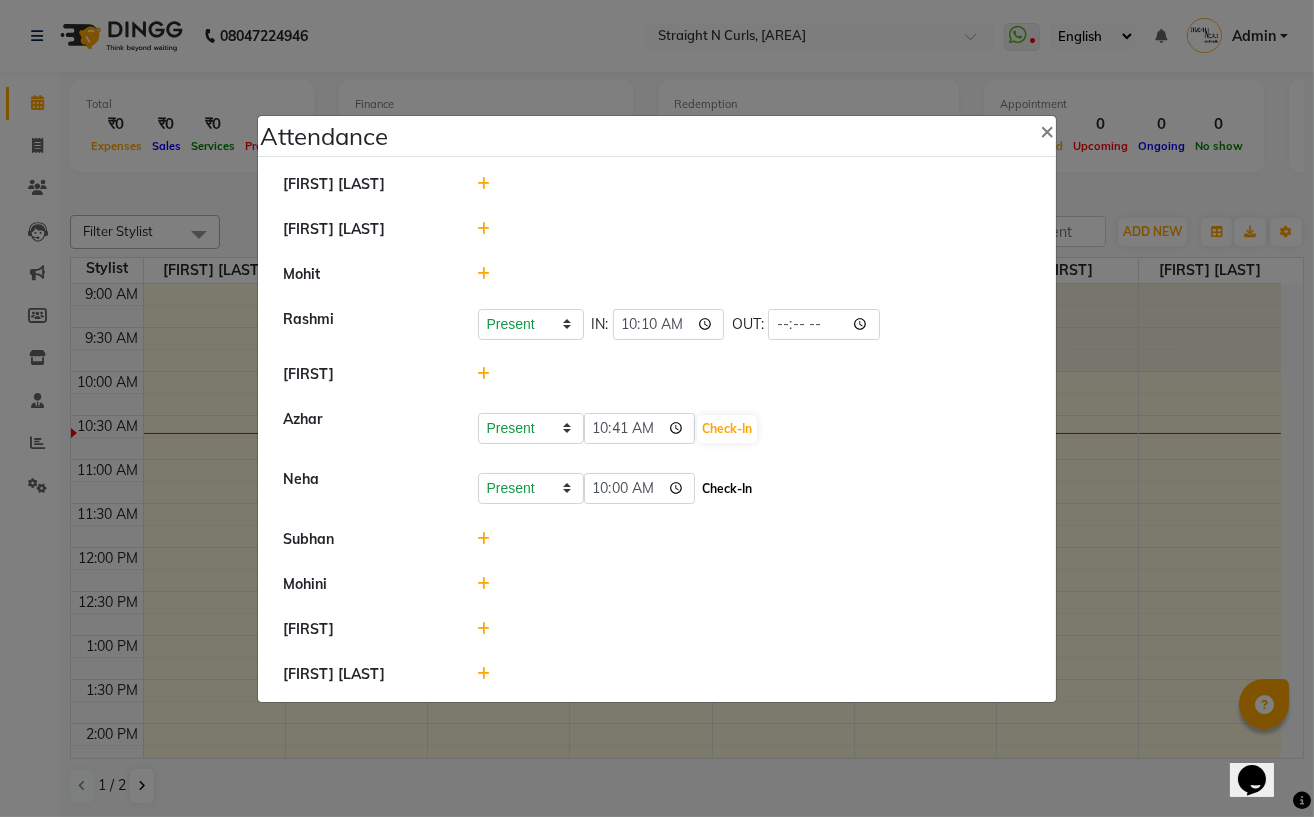 click on "Check-In" 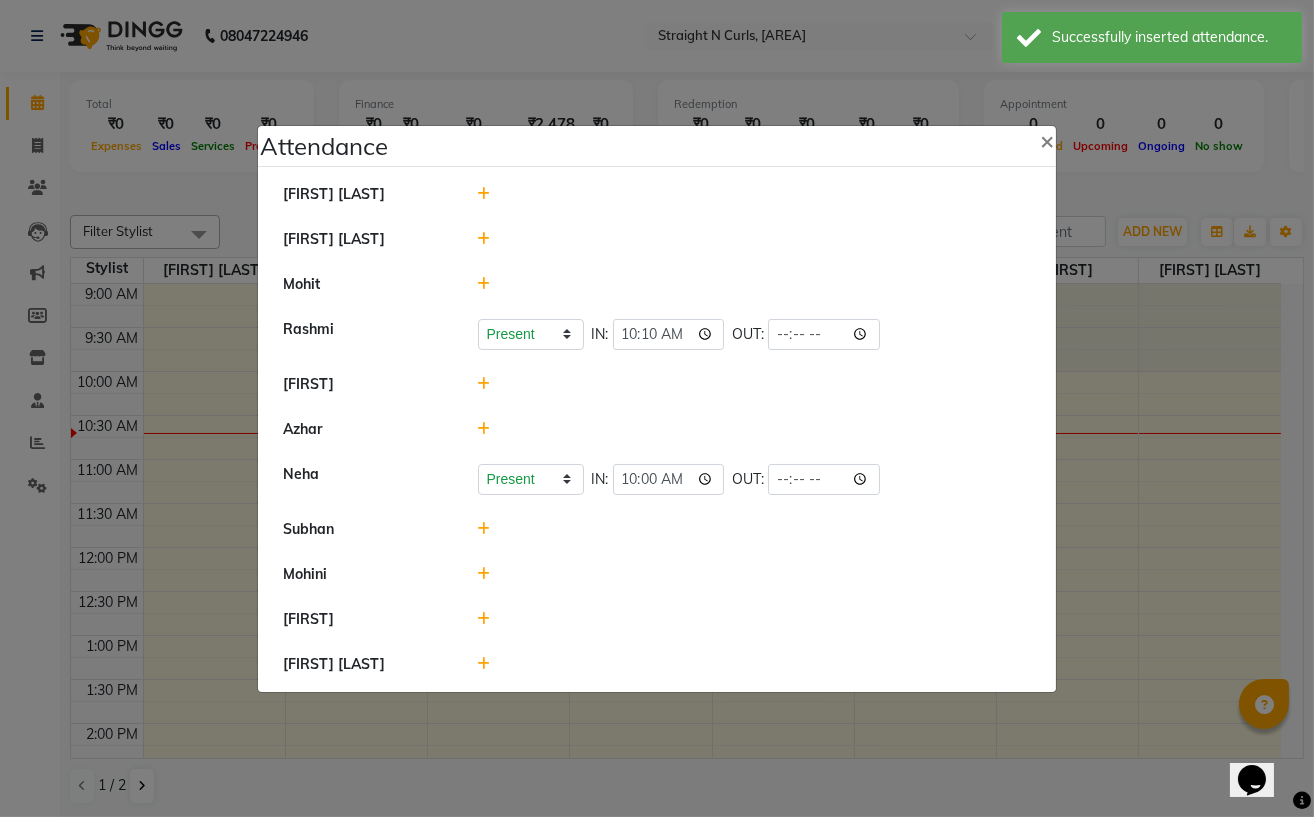 click 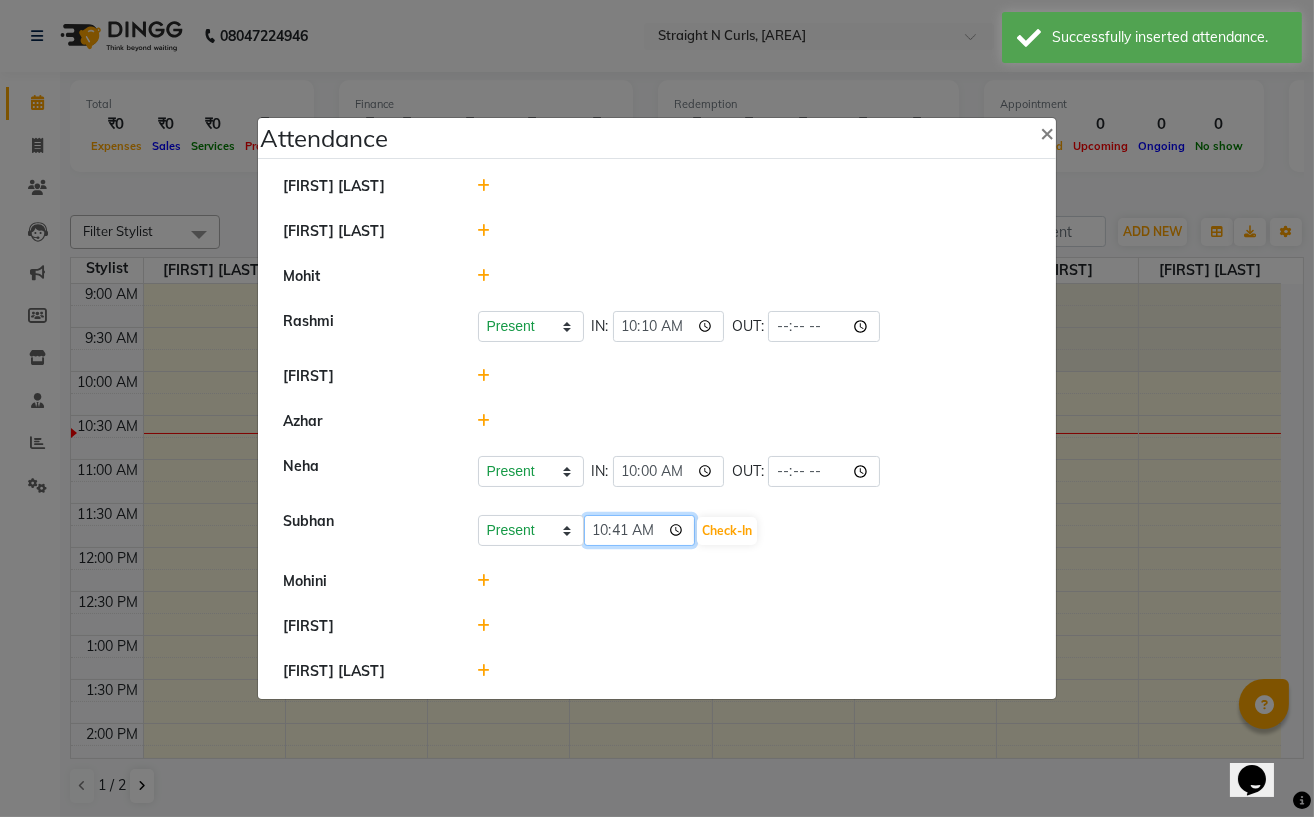 click on "10:41" 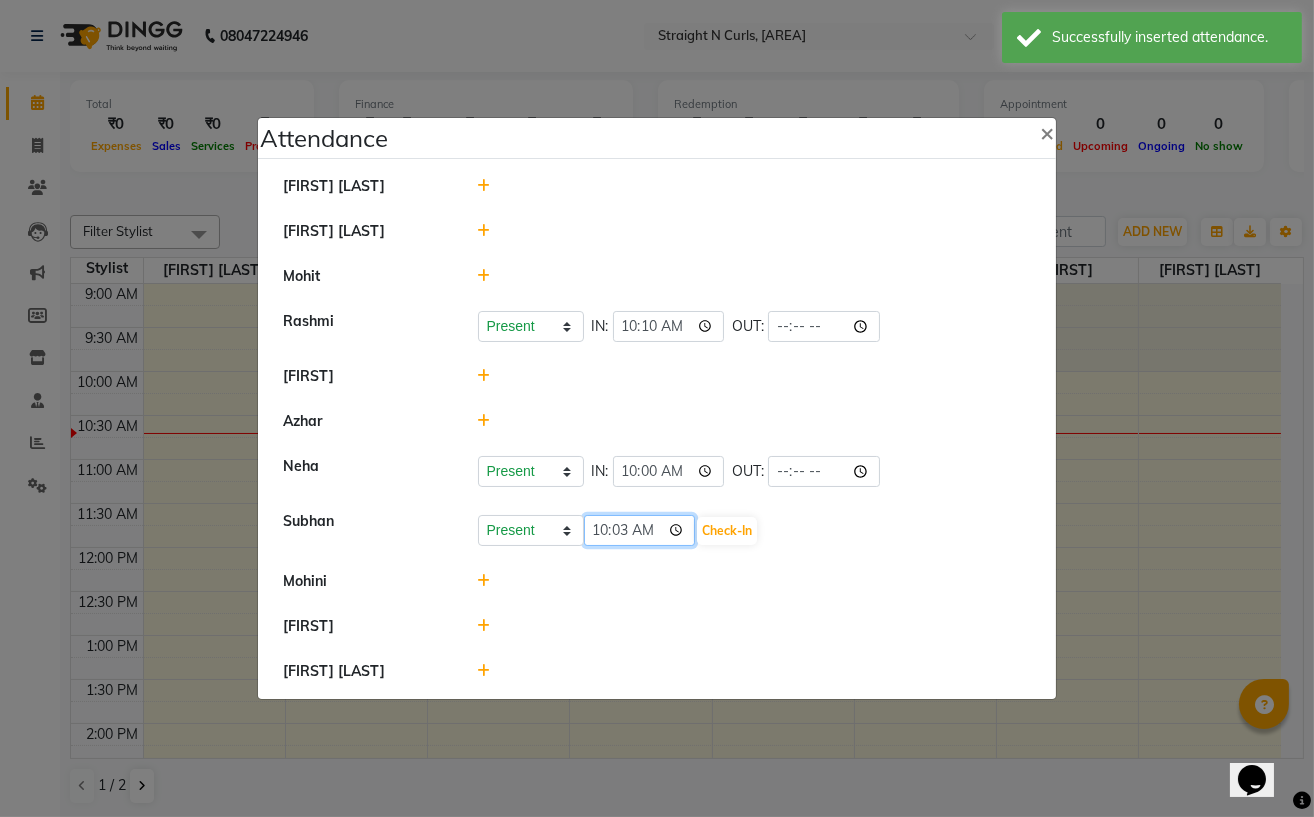 type on "10:30" 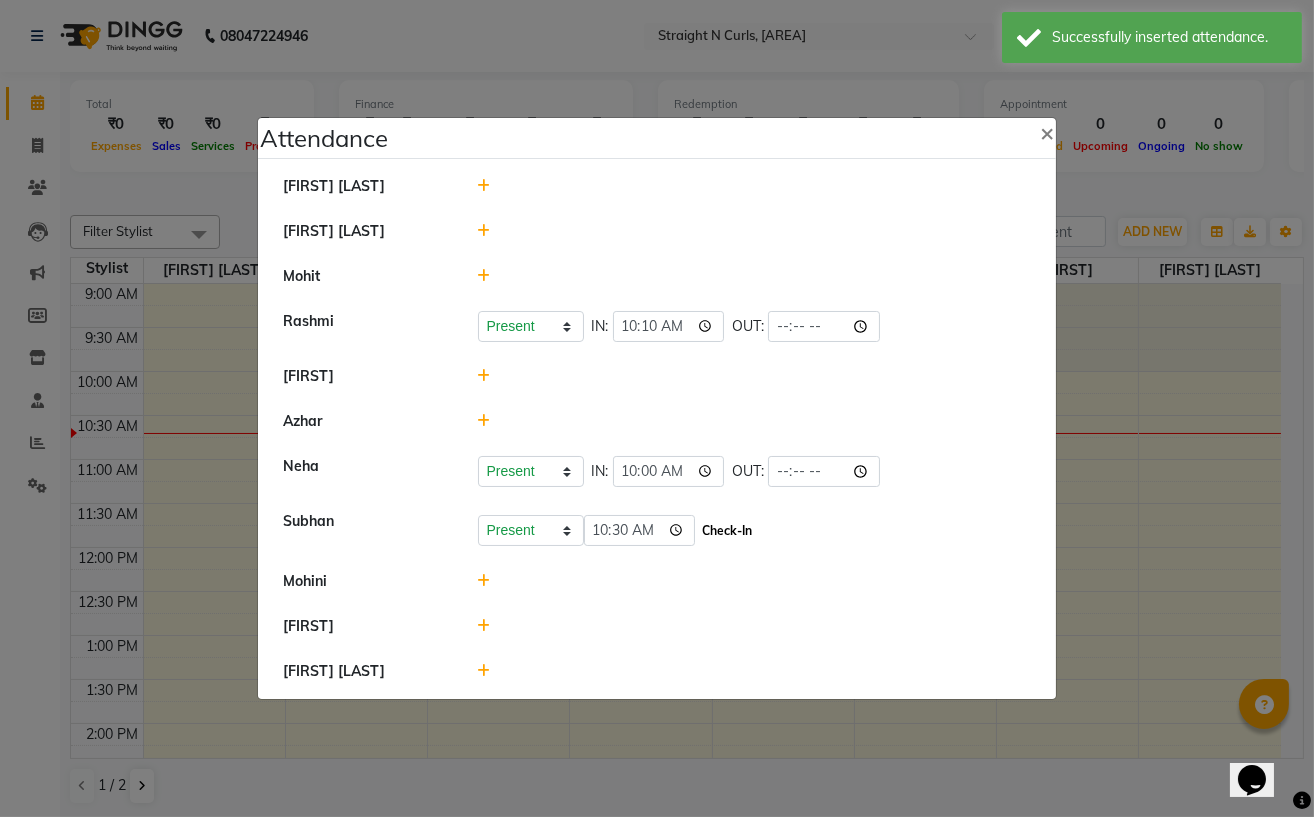 click on "Check-In" 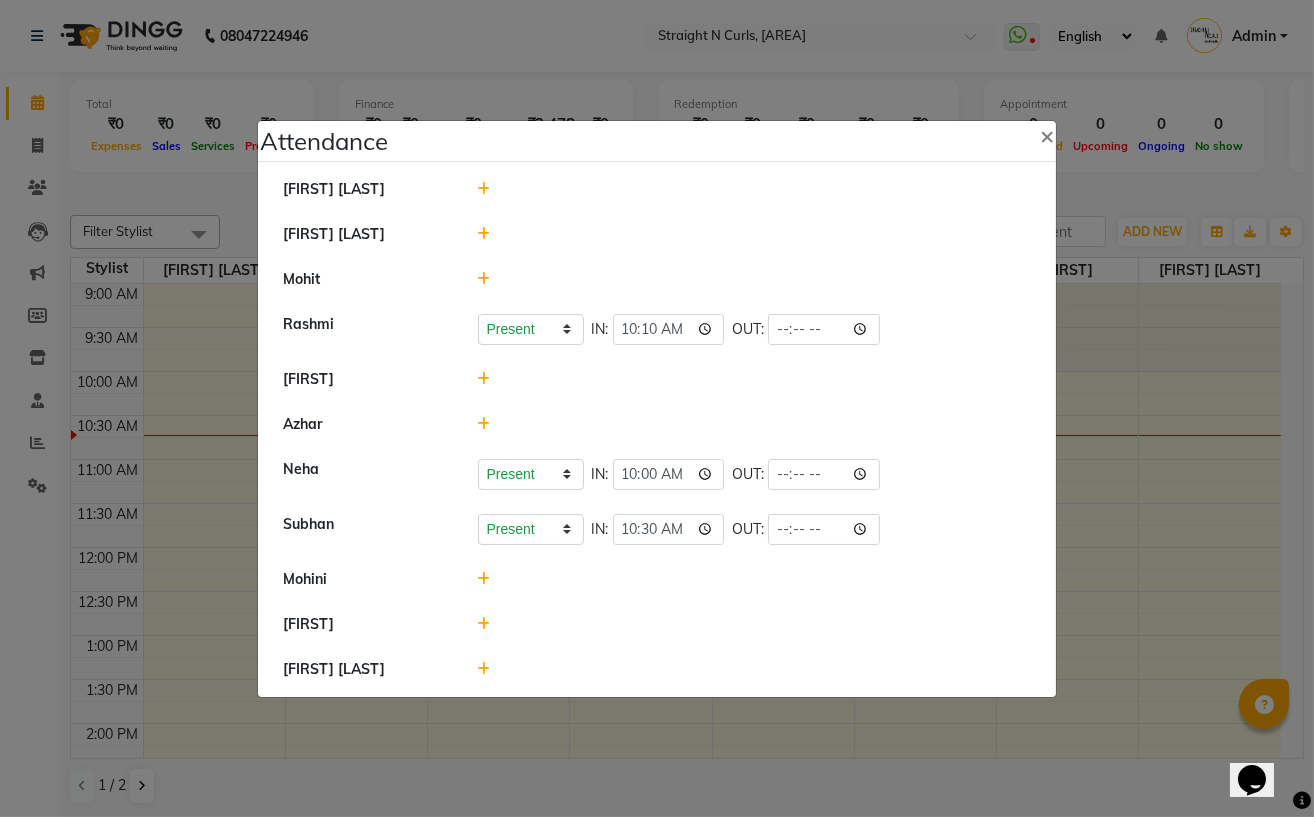 click 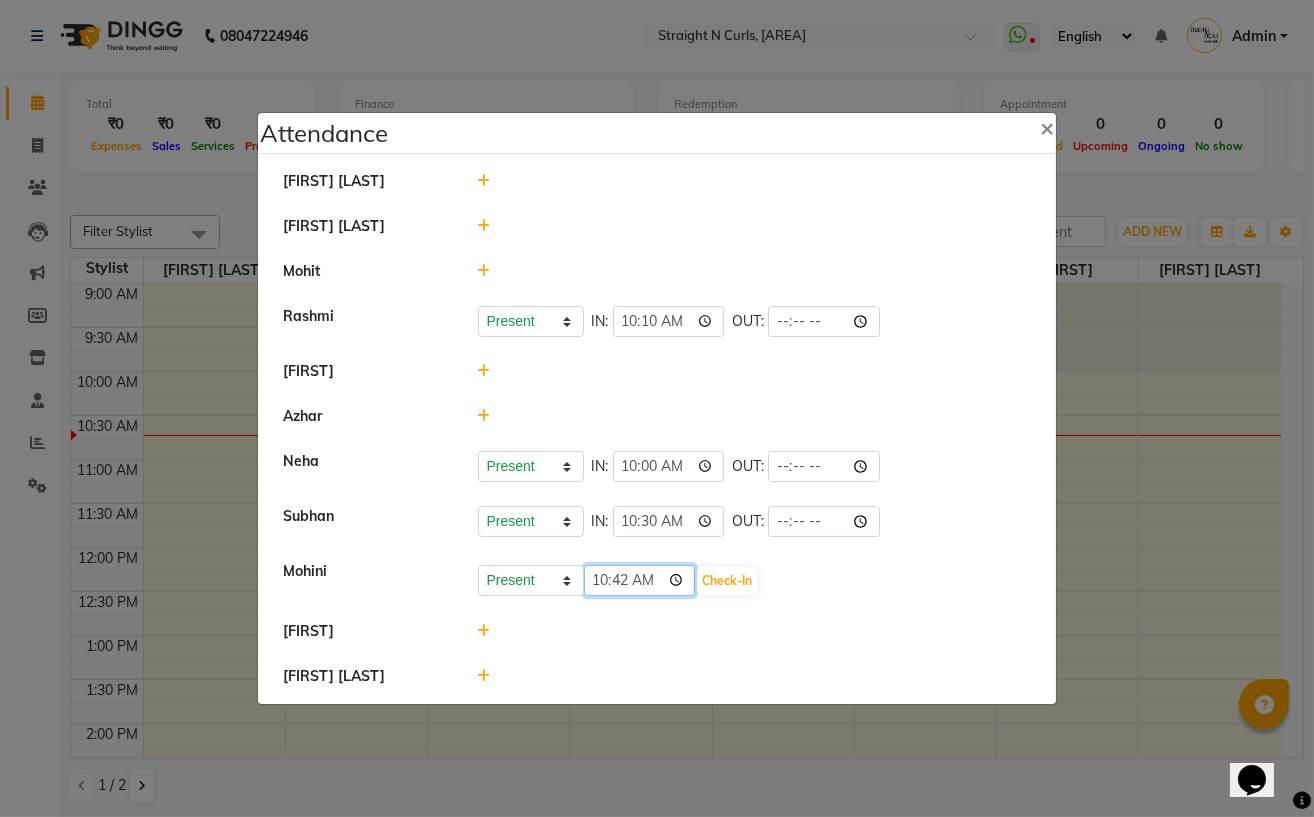 click on "10:42" 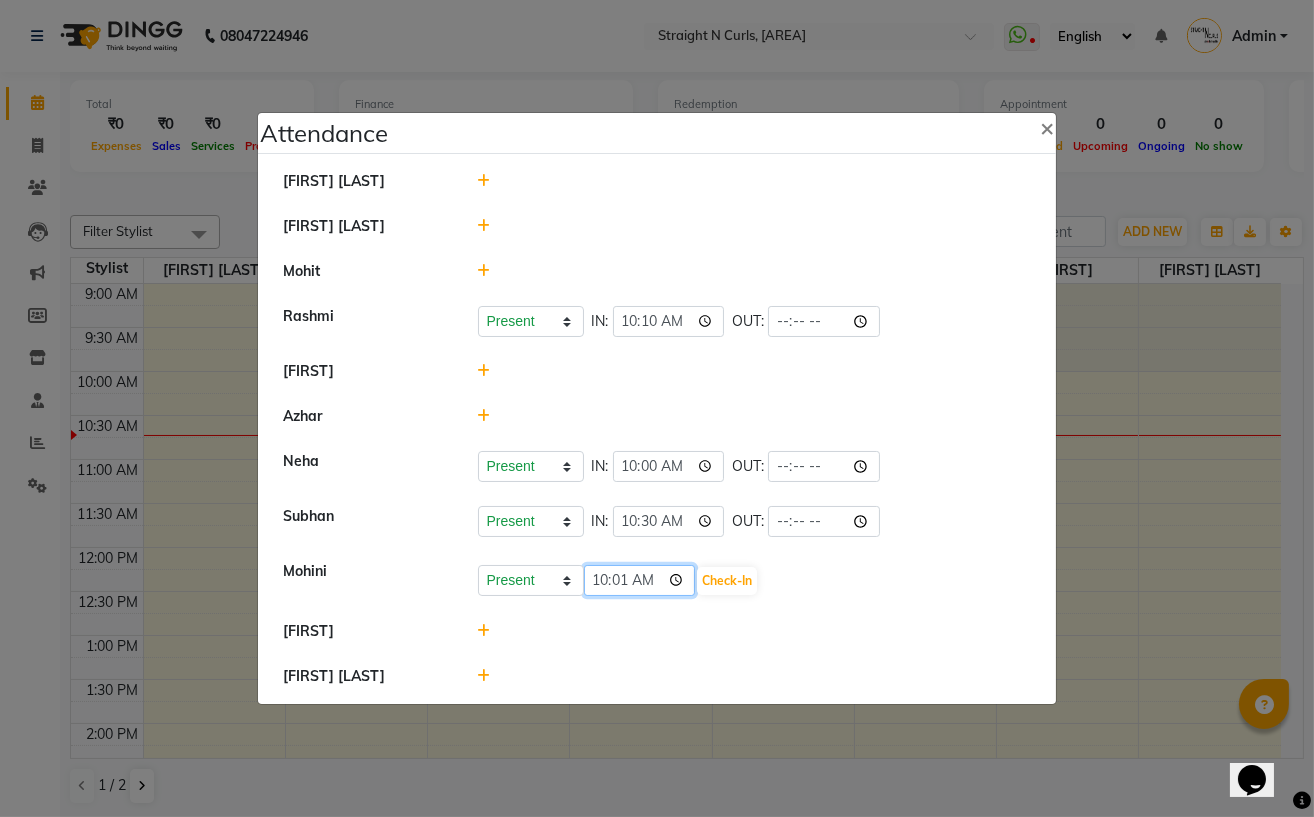 type on "10:15" 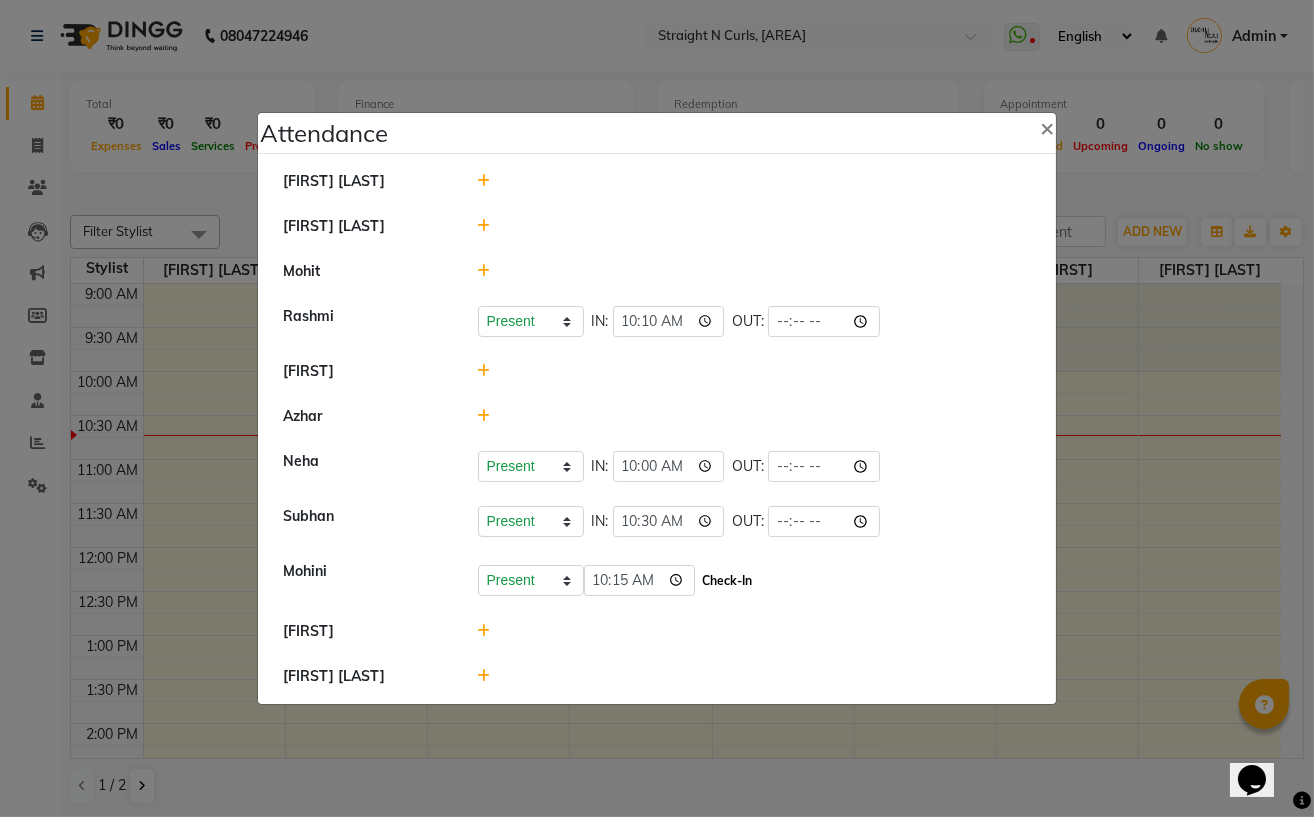 click on "Check-In" 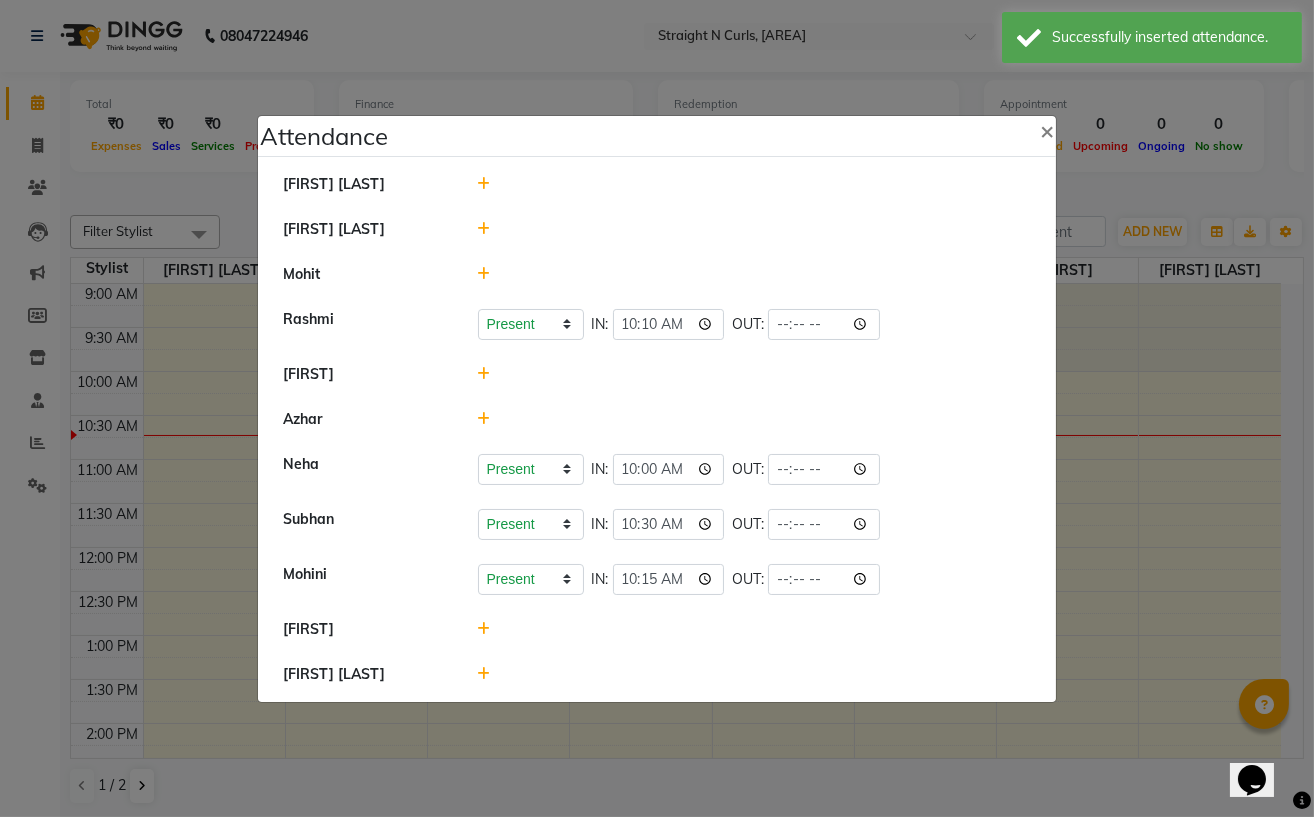 click 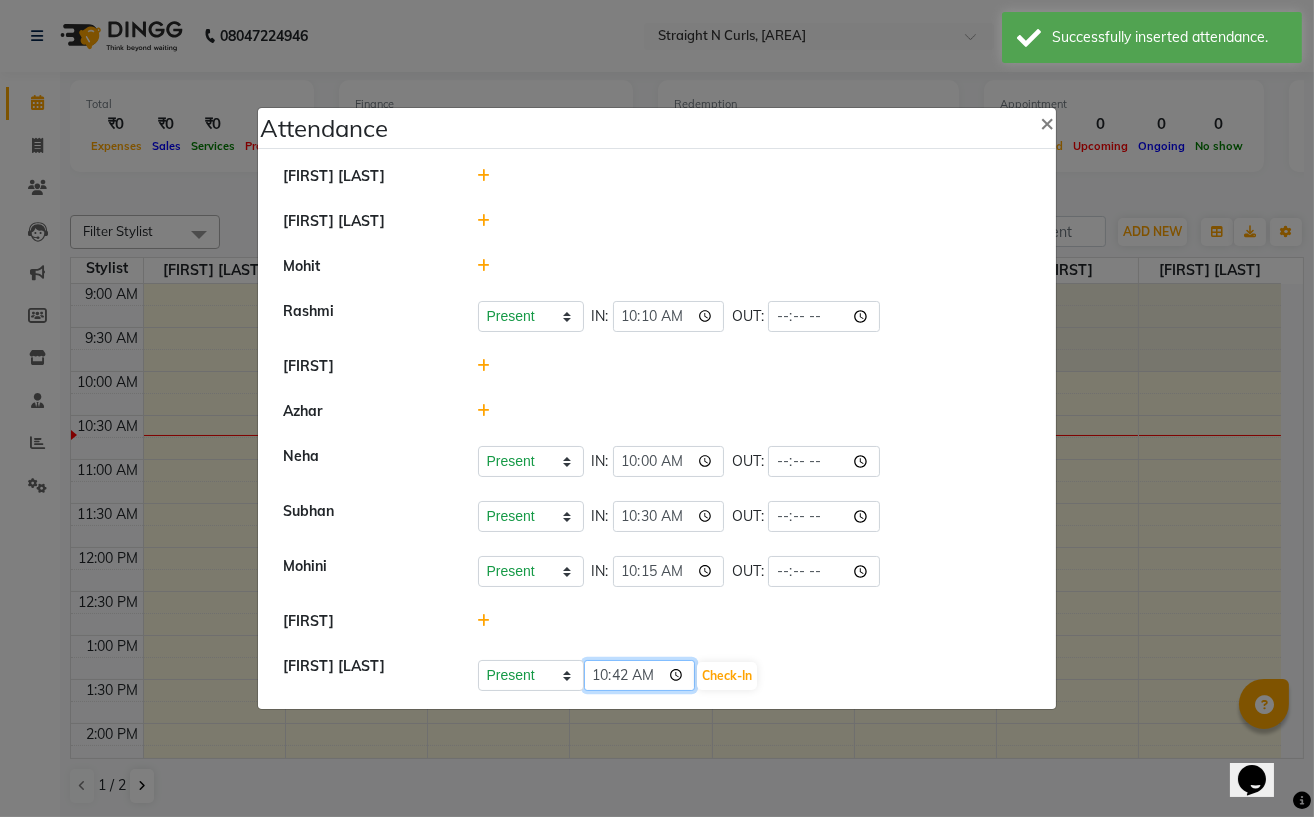 click on "10:42" 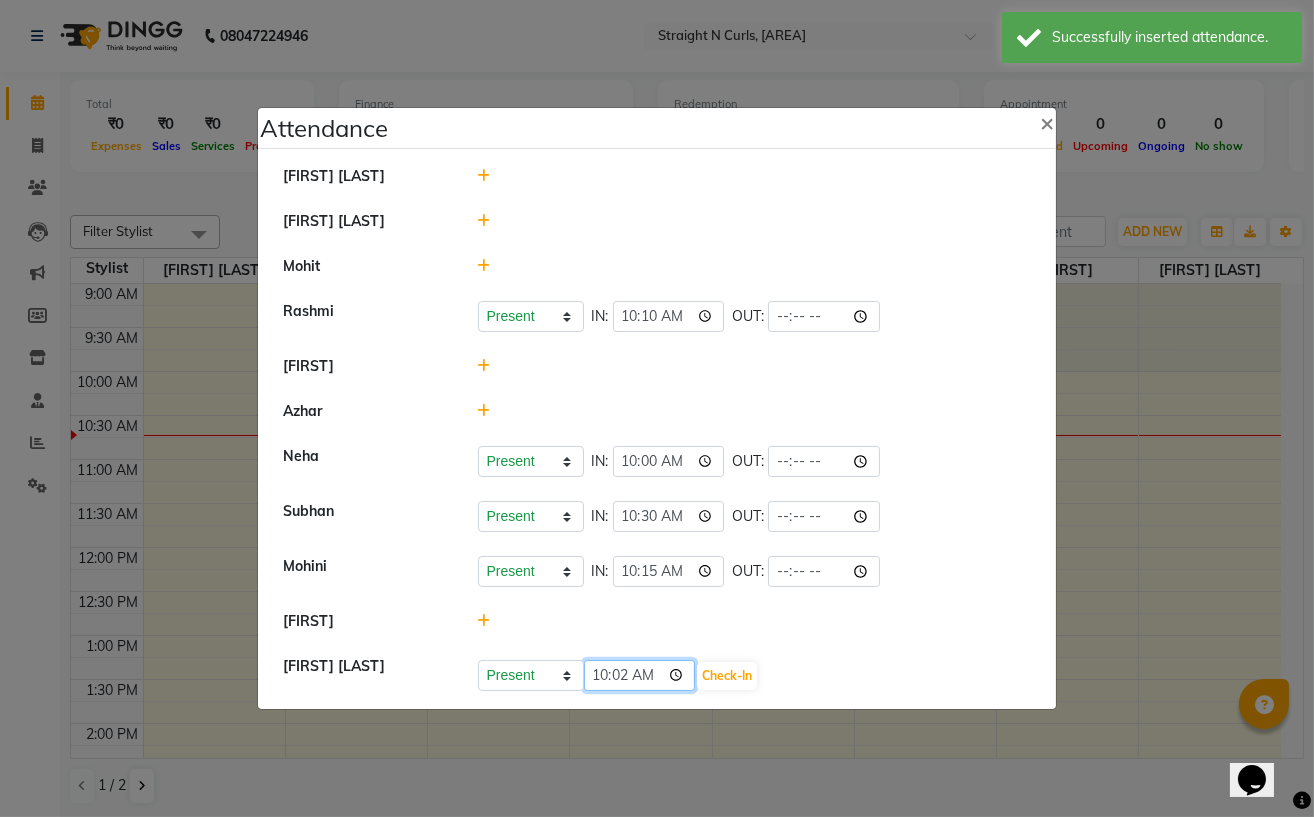 type on "10:20" 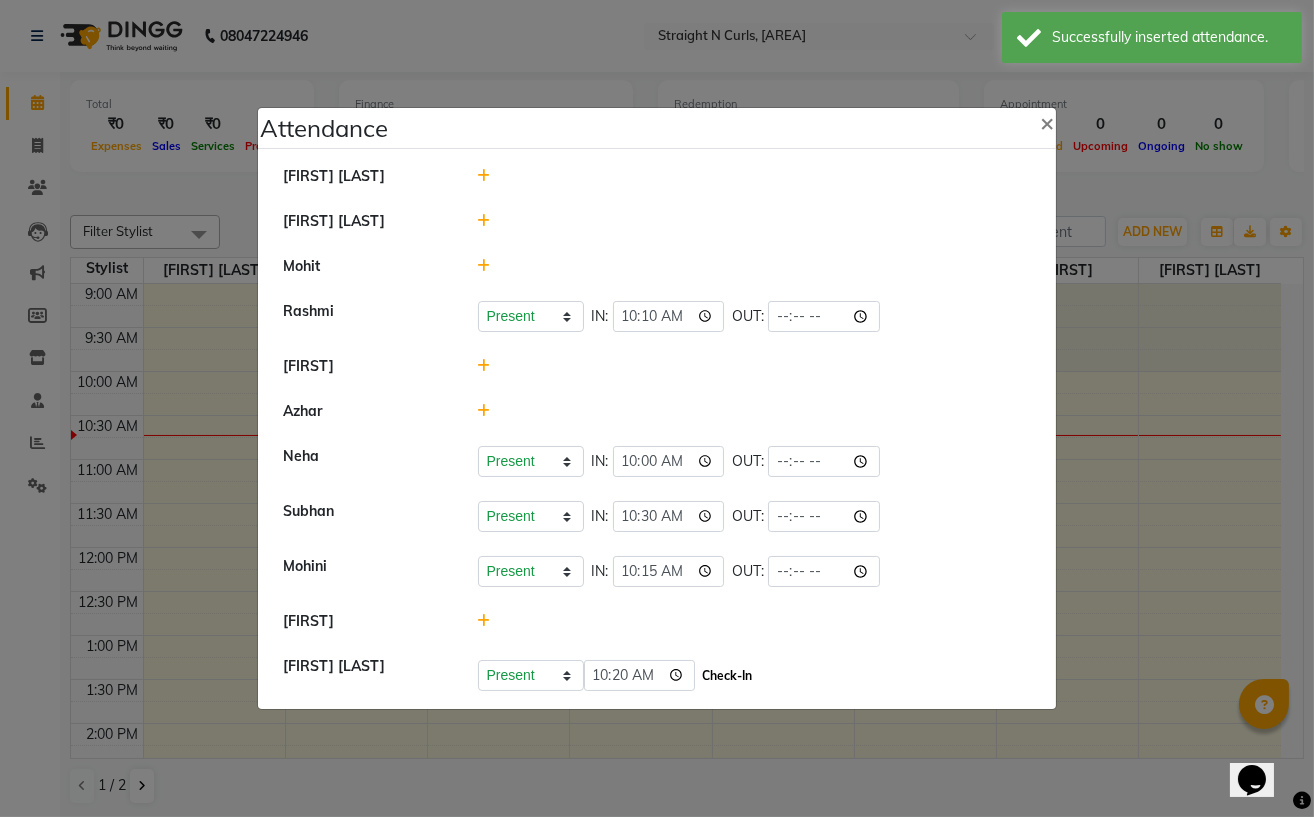 drag, startPoint x: 737, startPoint y: 669, endPoint x: 726, endPoint y: 650, distance: 21.954498 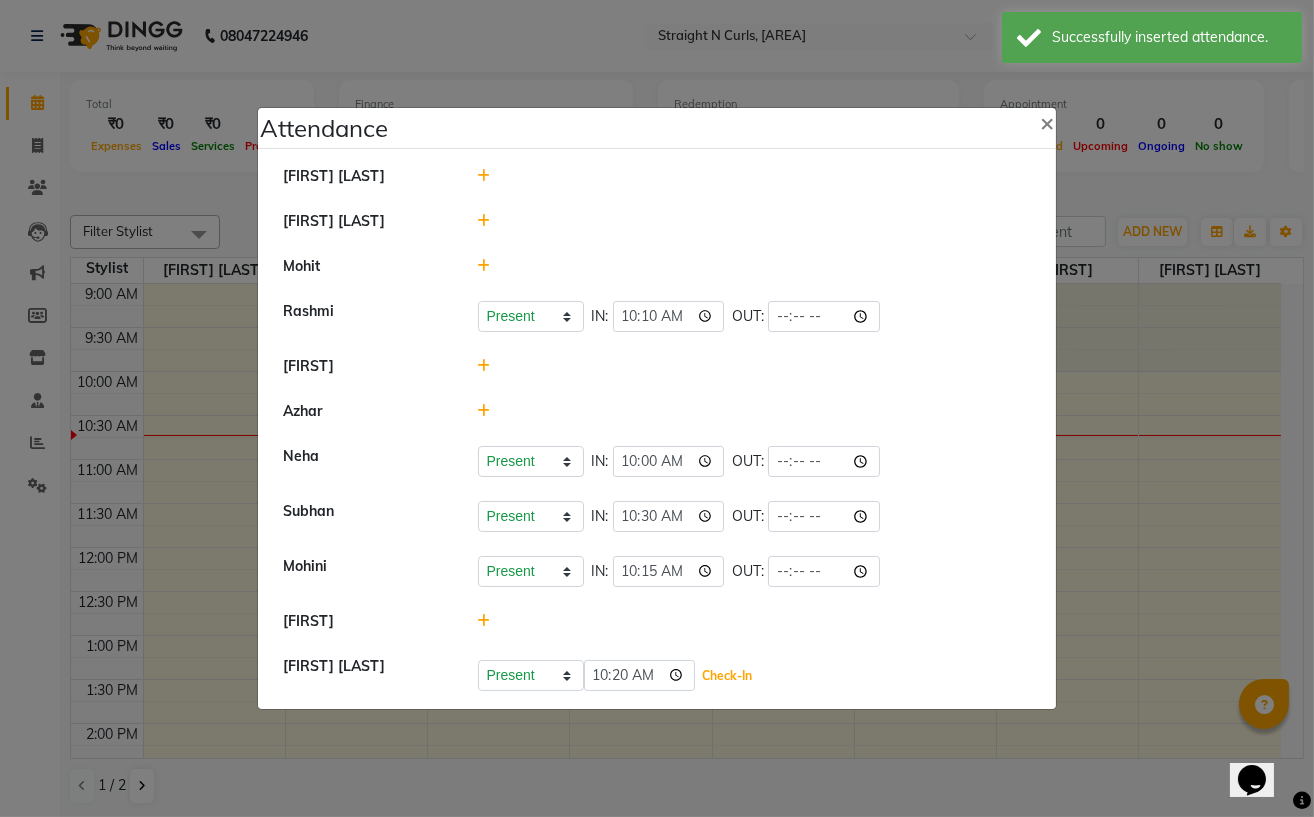 click on "Check-In" 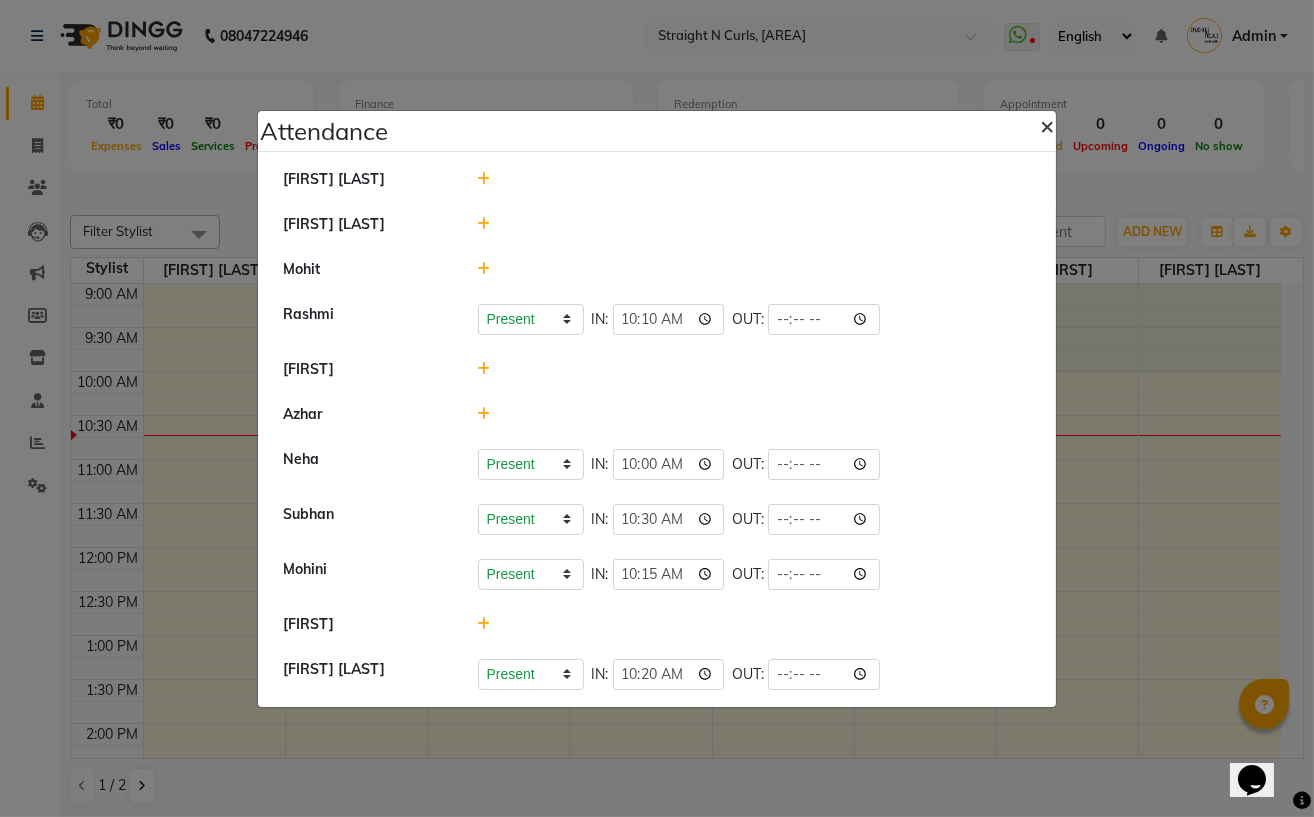 click on "×" 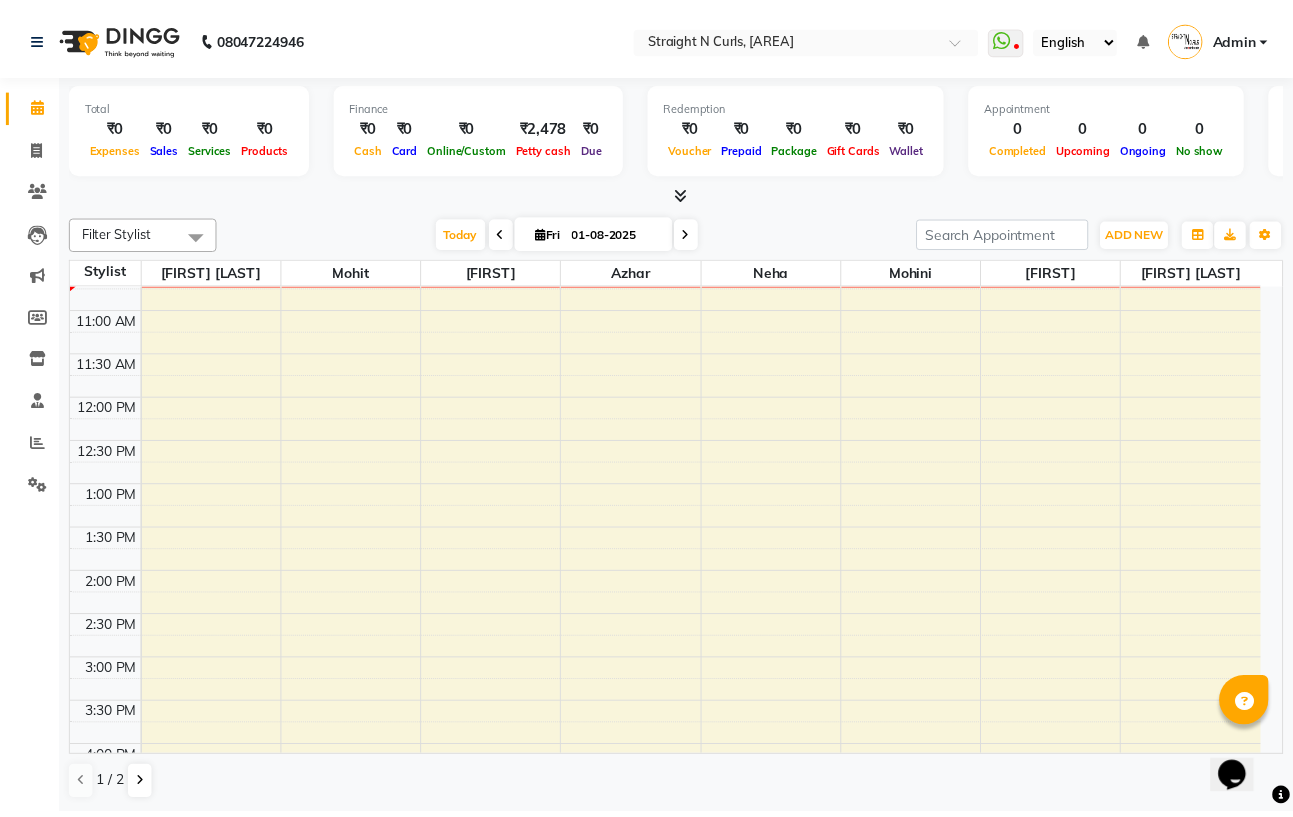 scroll, scrollTop: 0, scrollLeft: 0, axis: both 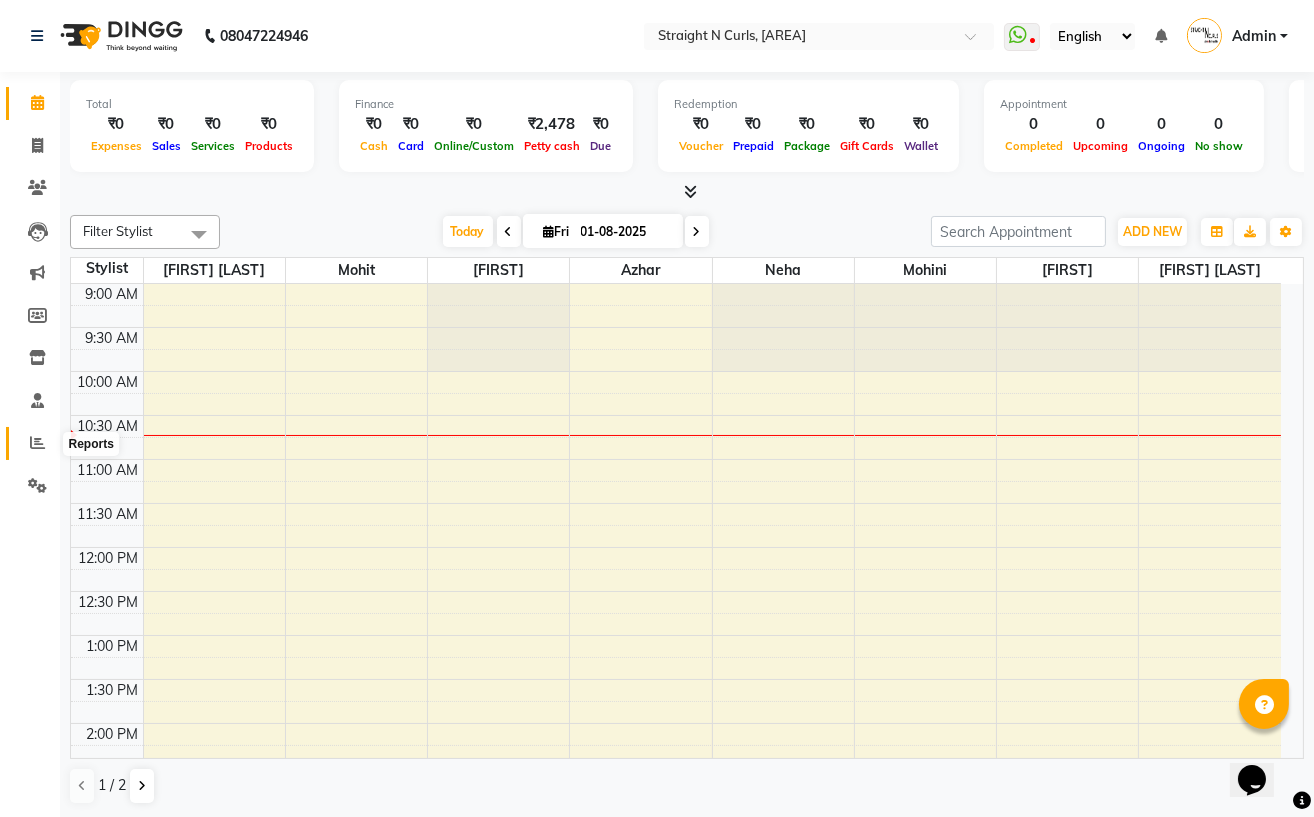 click 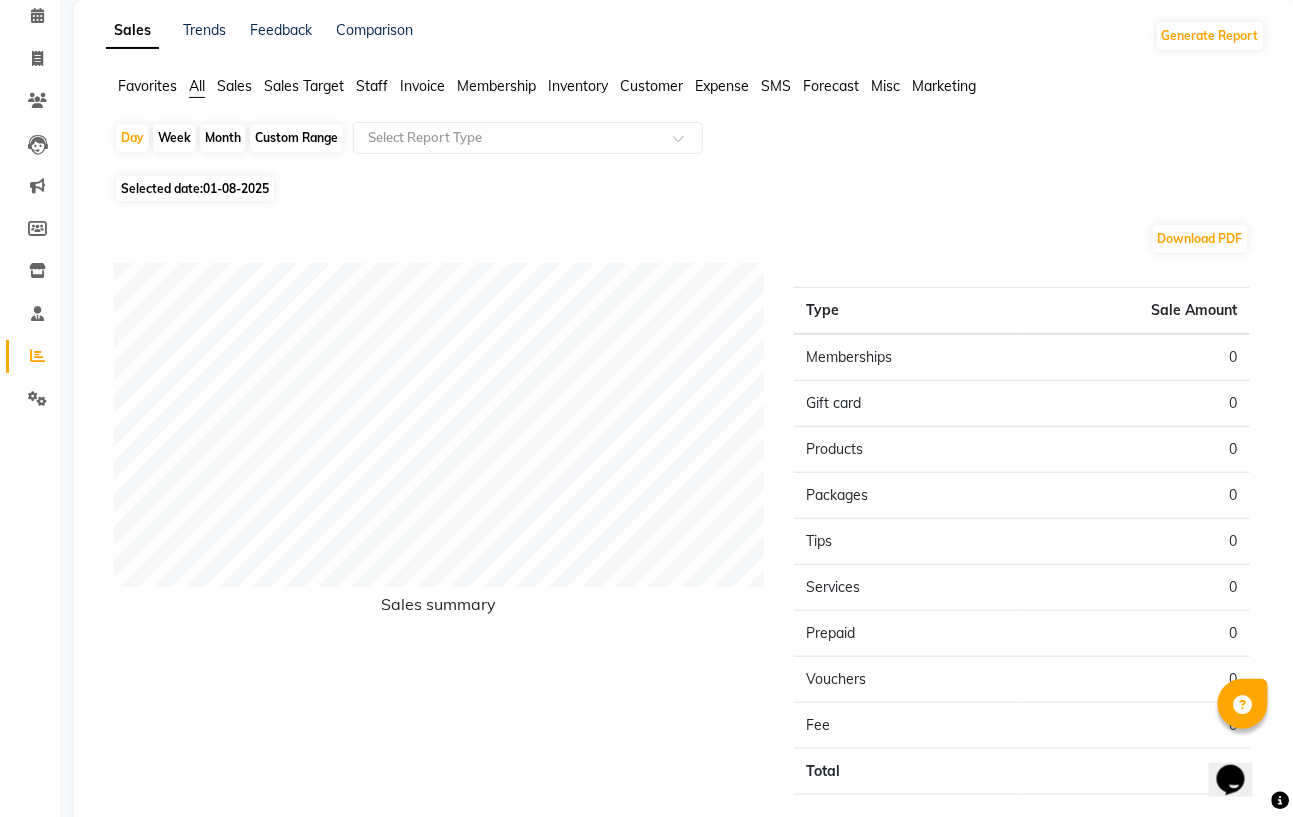 scroll, scrollTop: 0, scrollLeft: 0, axis: both 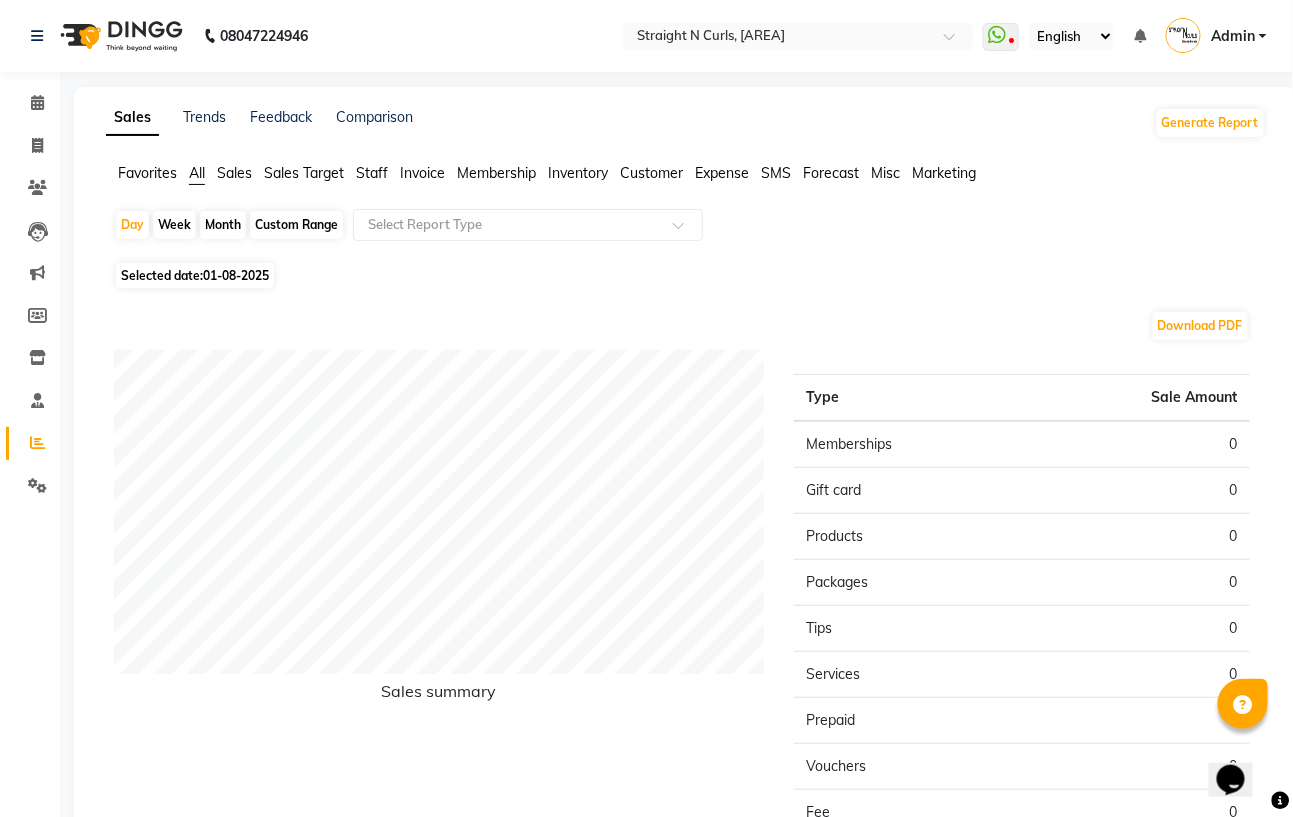 click on "Custom Range" 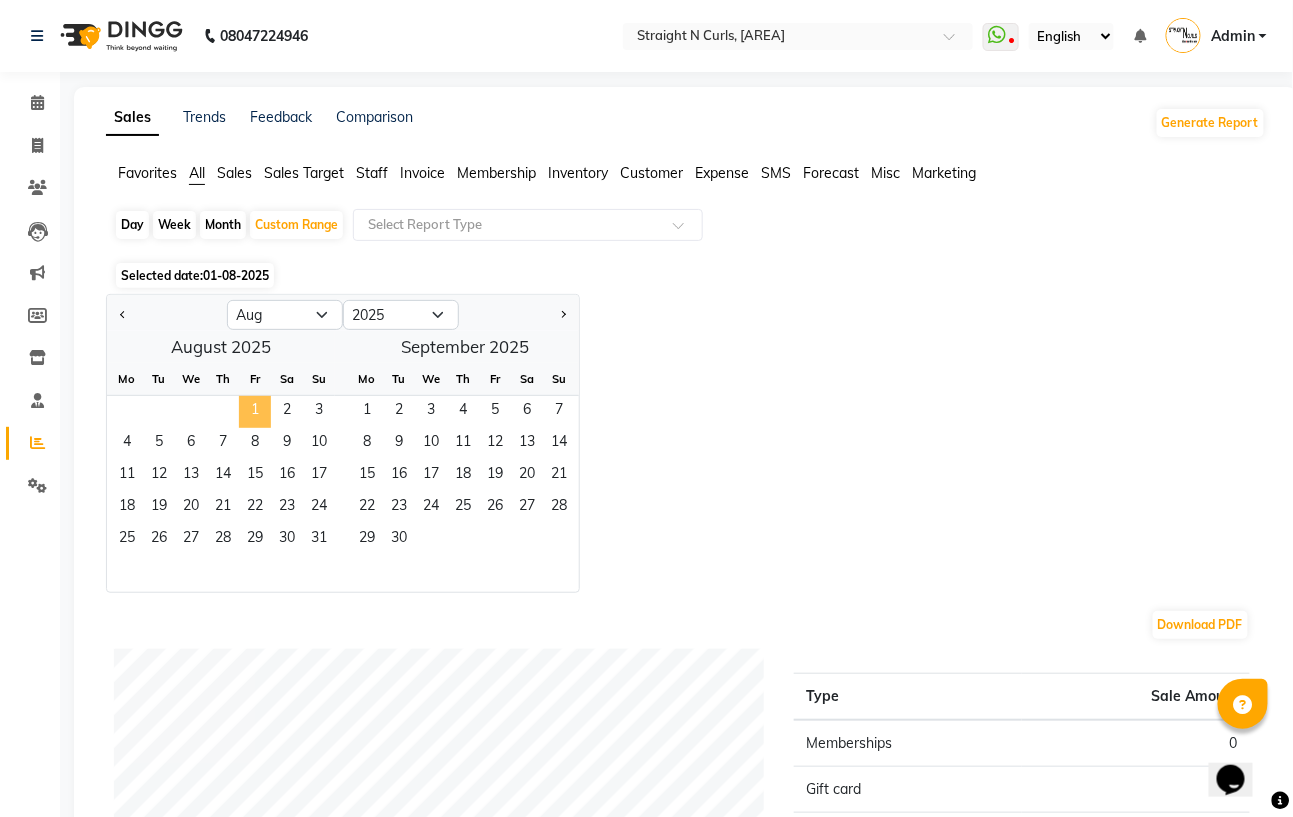 click on "1" 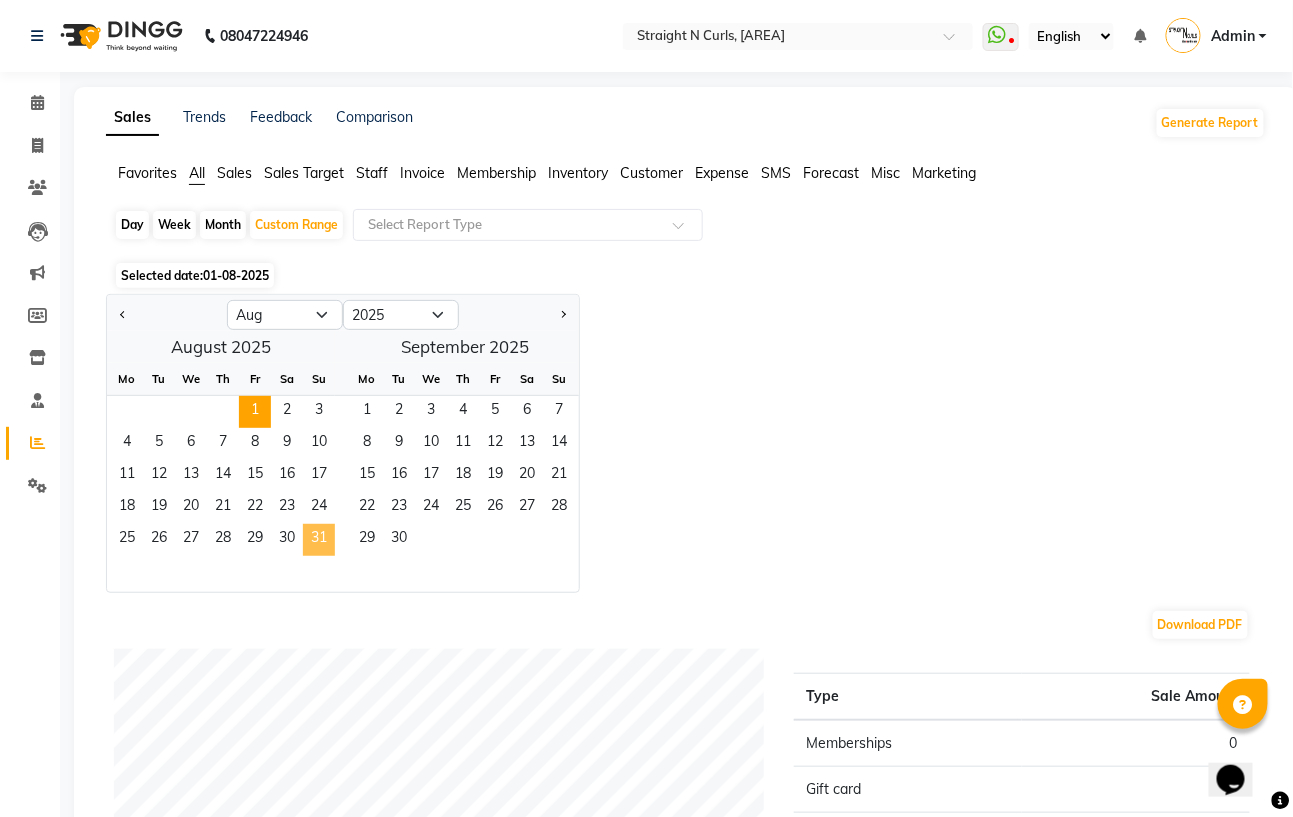 click on "31" 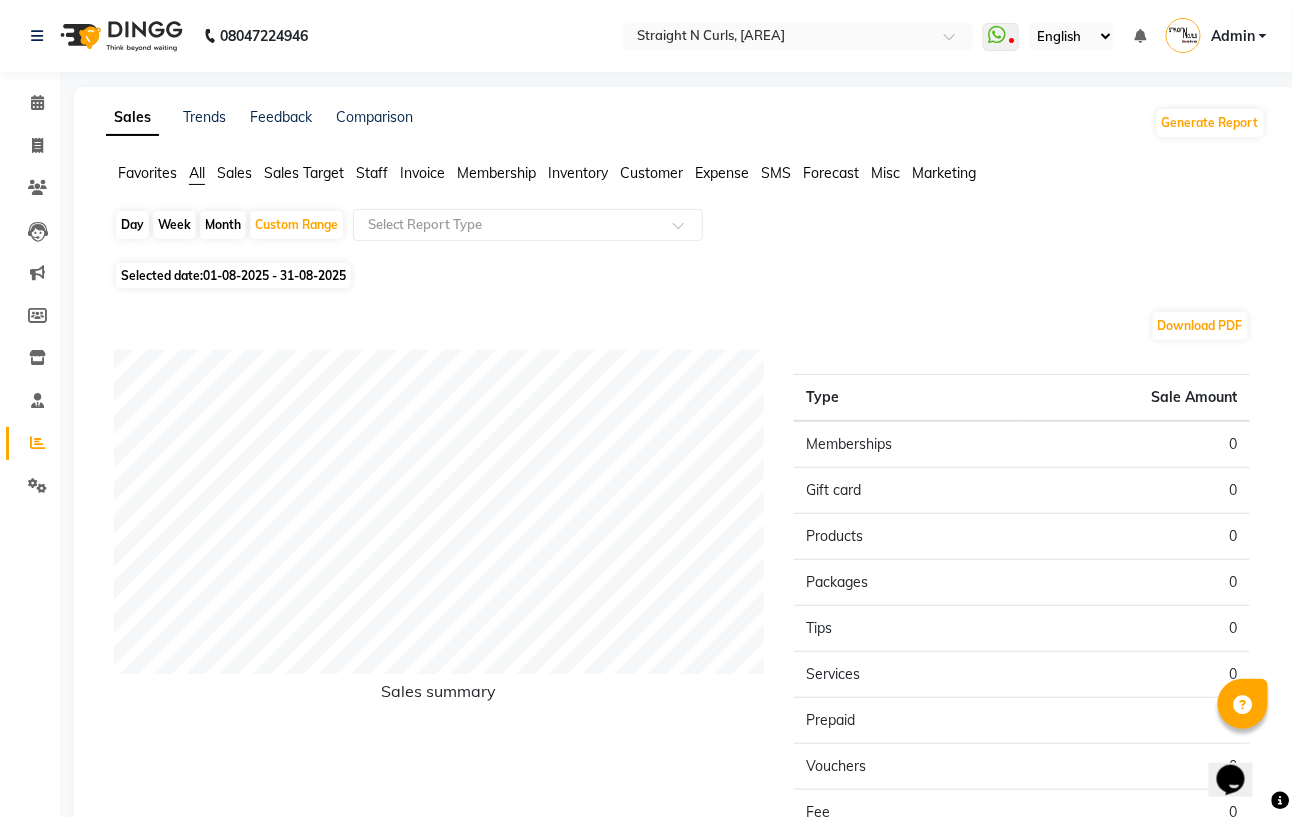 click on "Gift card" 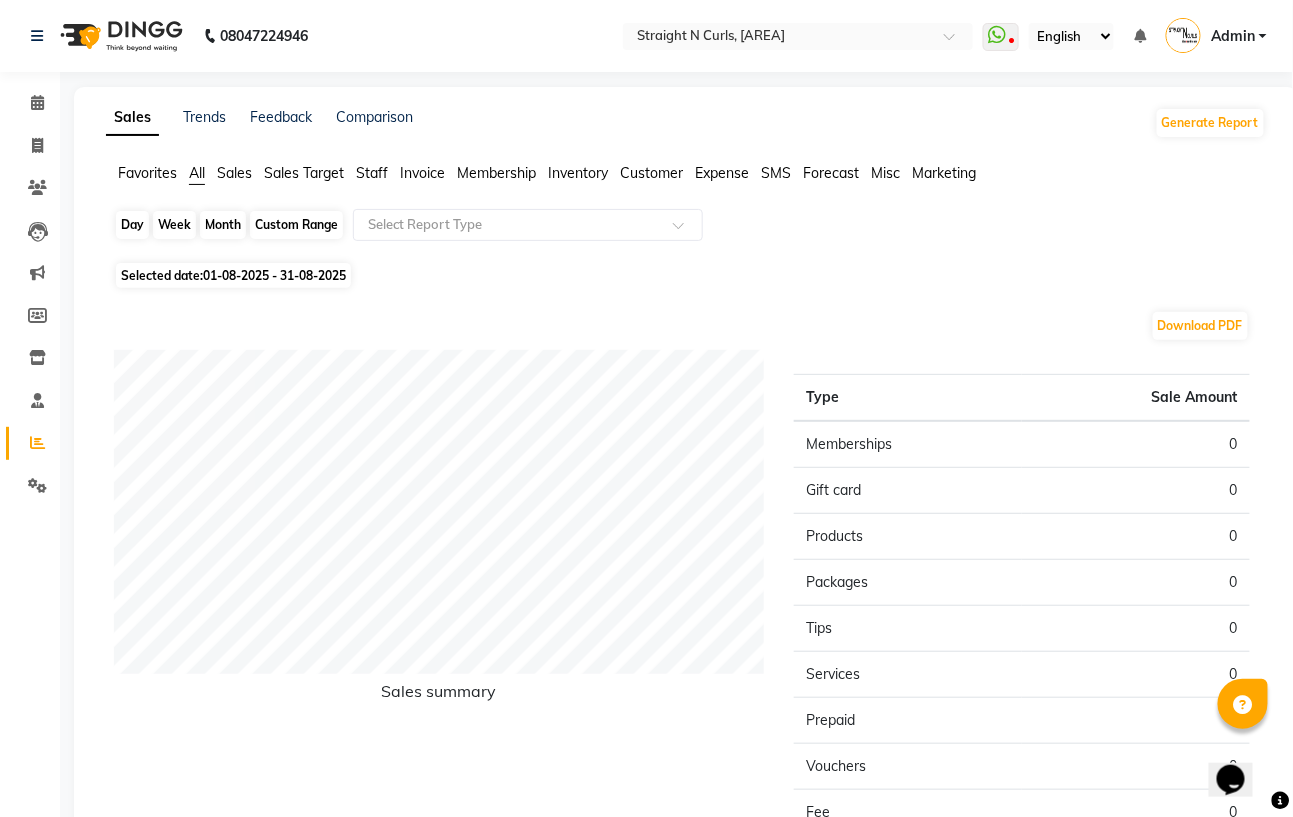 click on "Custom Range" 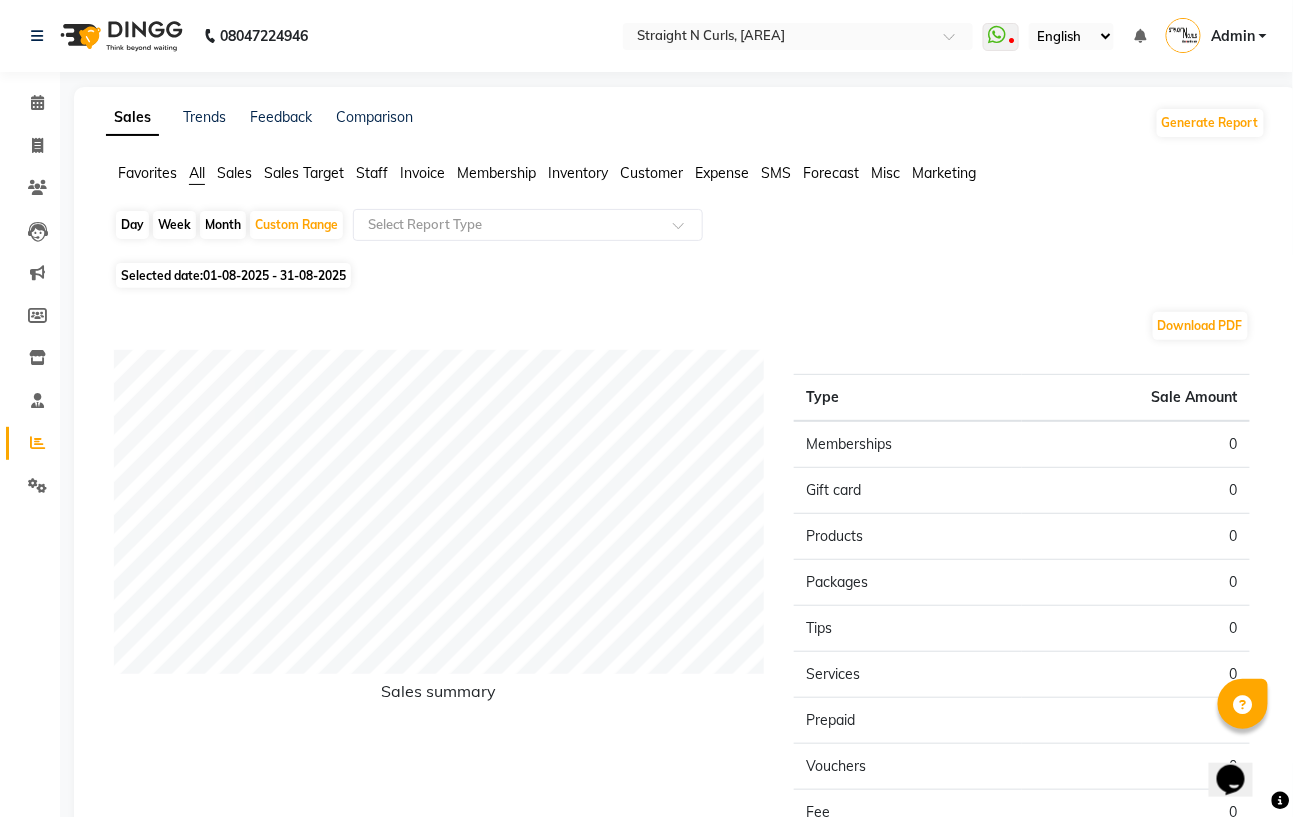 select on "8" 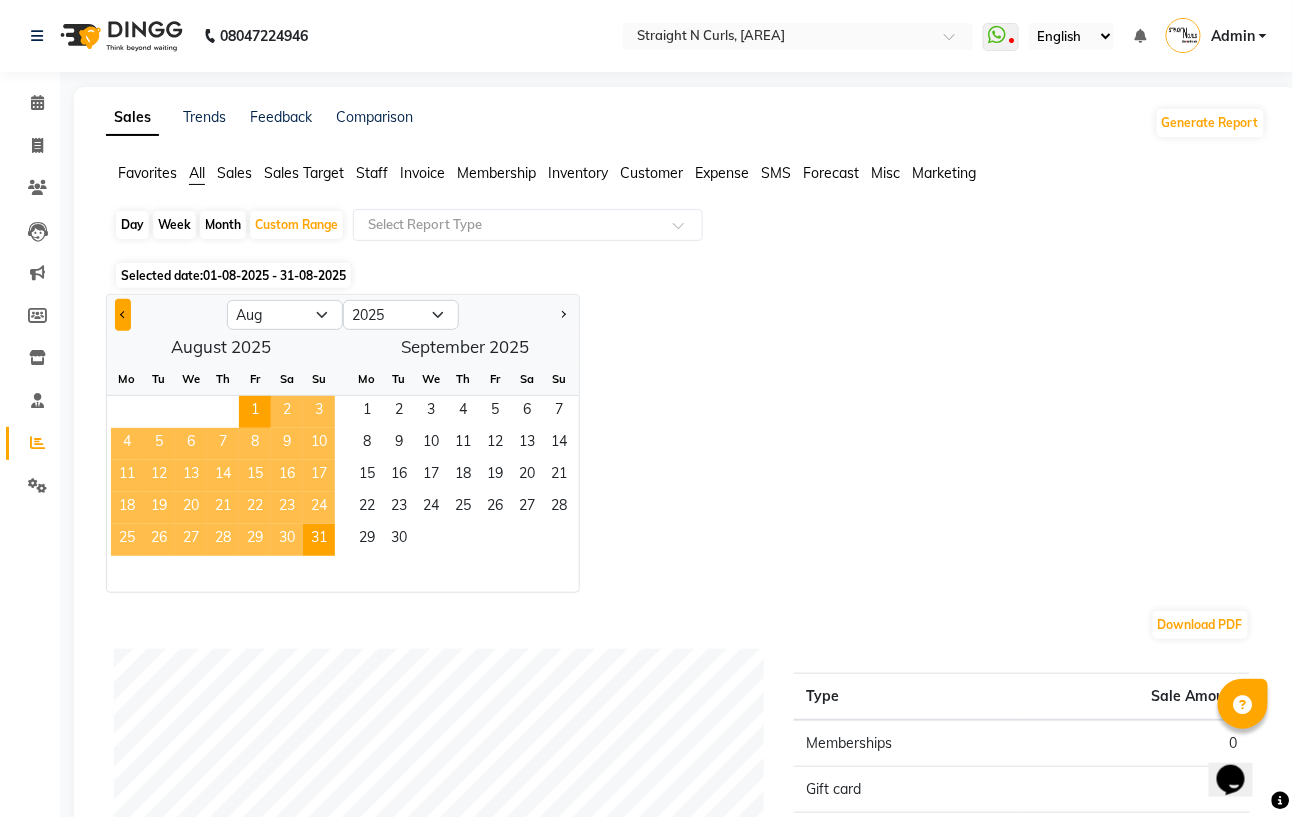 click 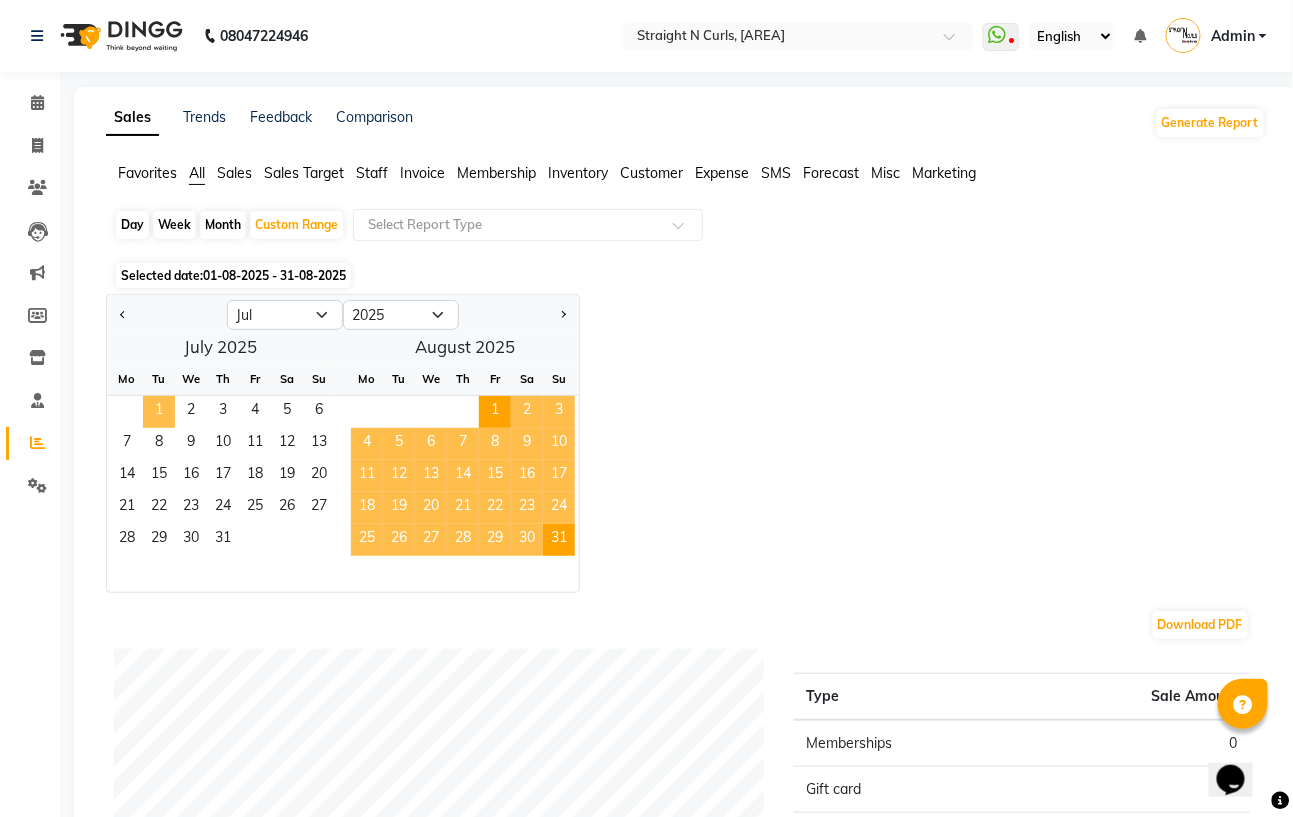 click on "1" 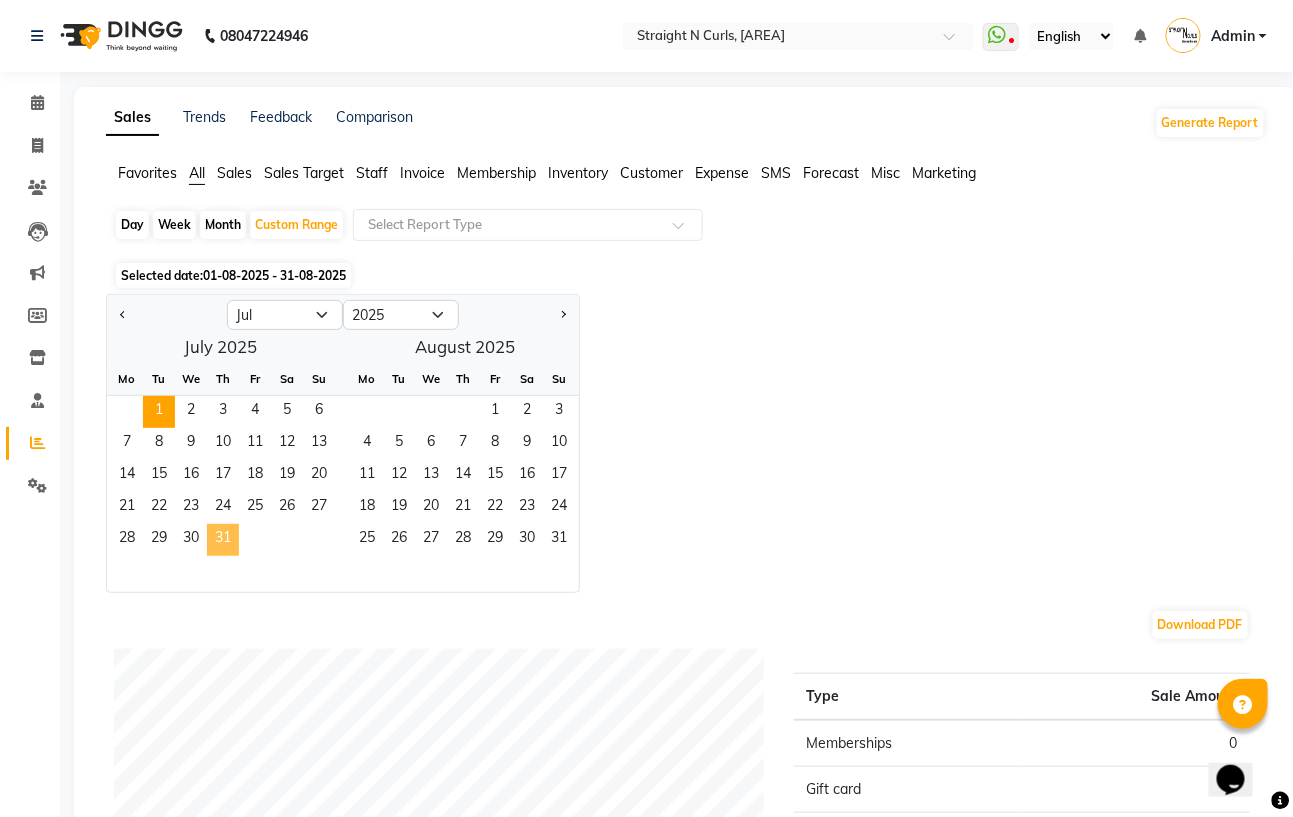 click on "31" 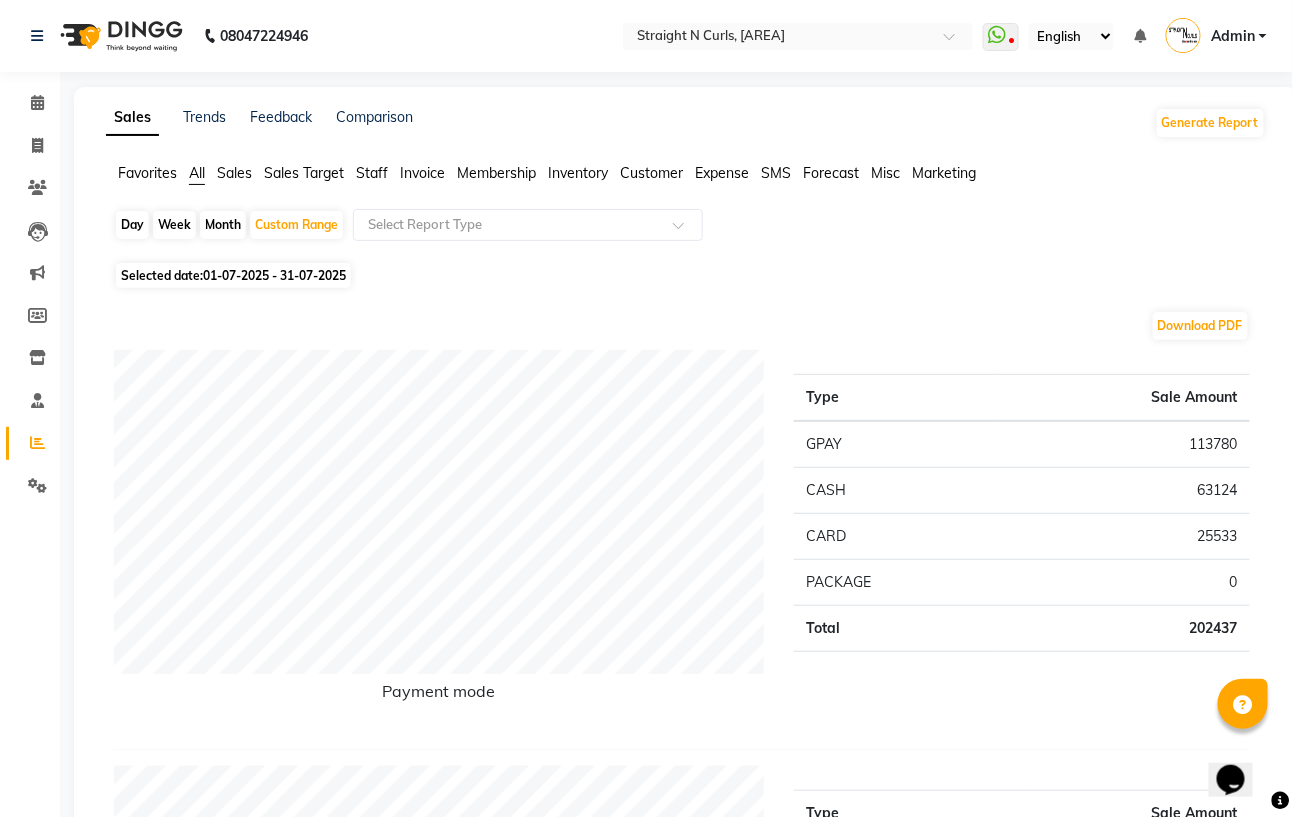 click on "CASH" 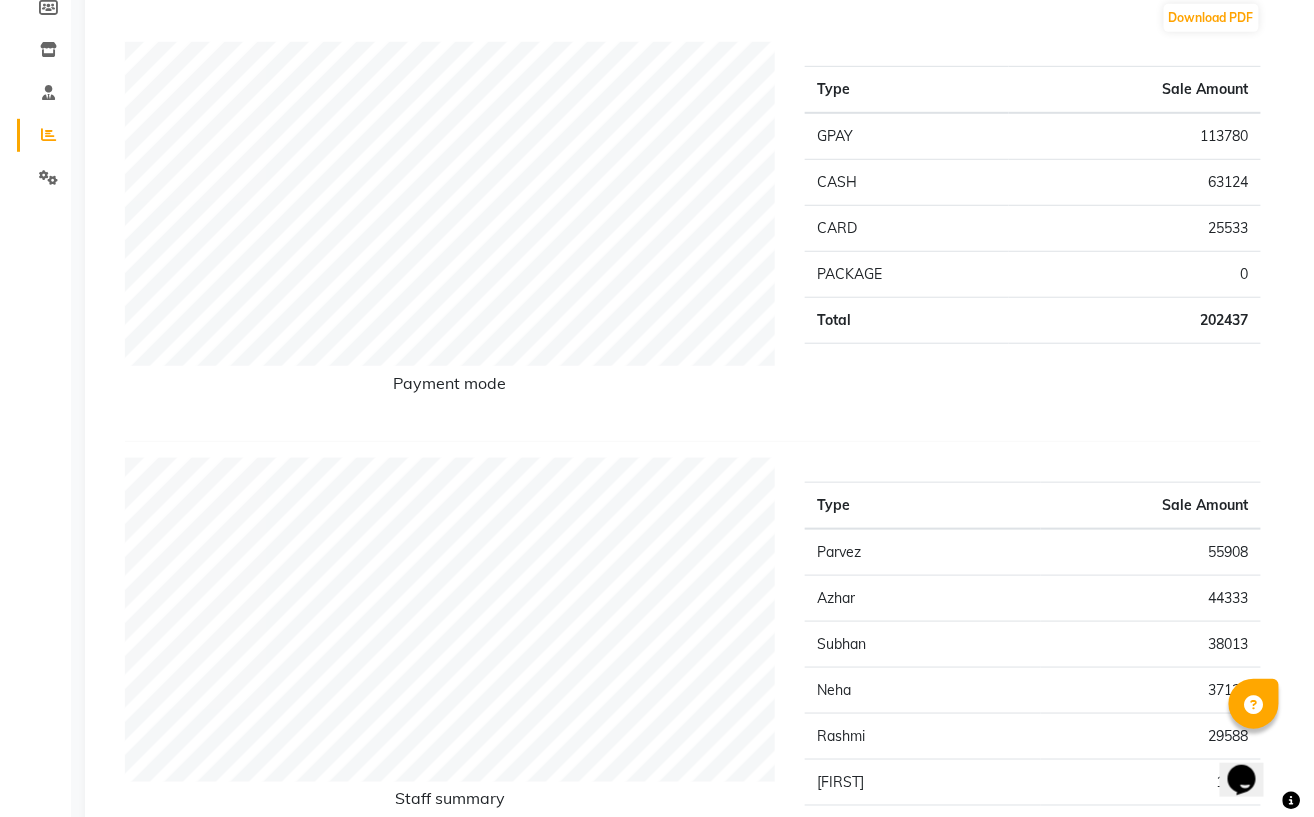 scroll, scrollTop: 0, scrollLeft: 0, axis: both 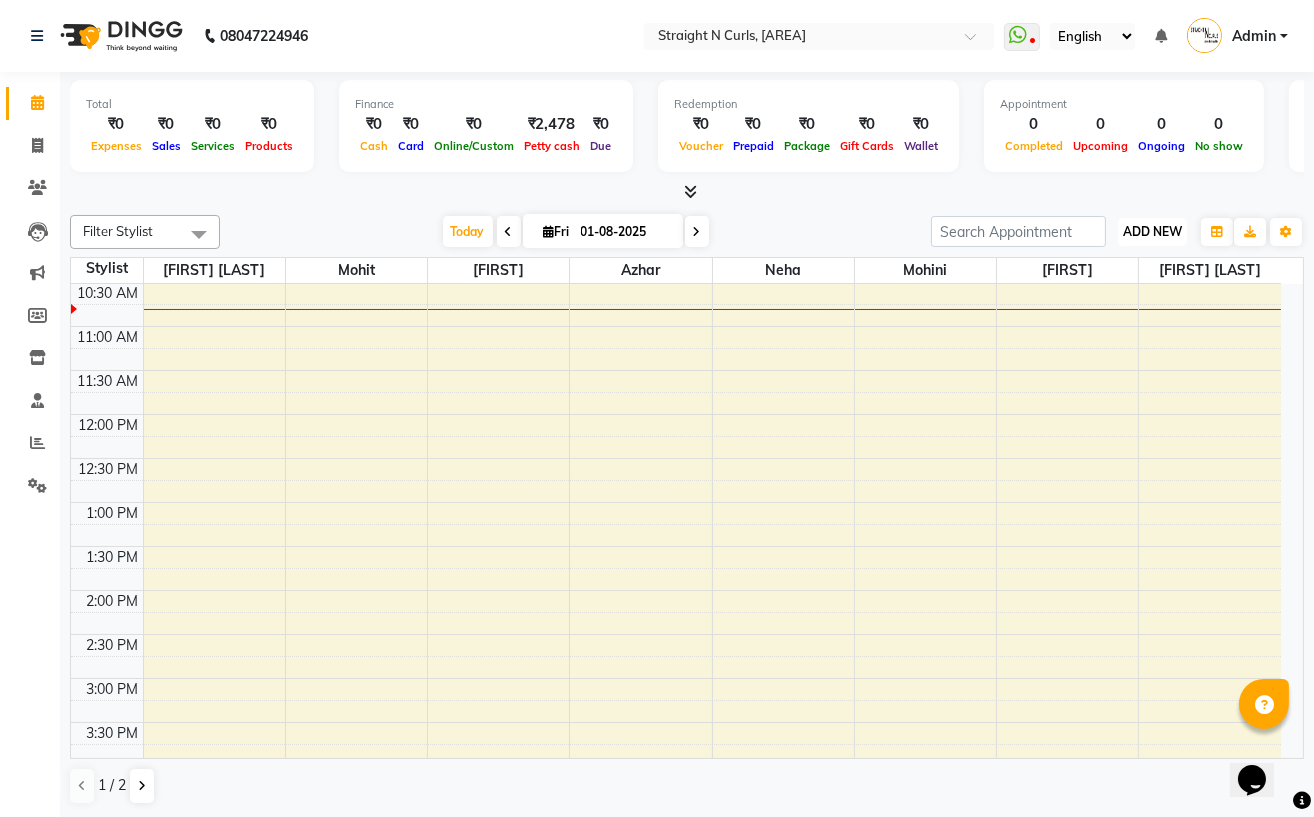 click on "ADD NEW" at bounding box center [1152, 231] 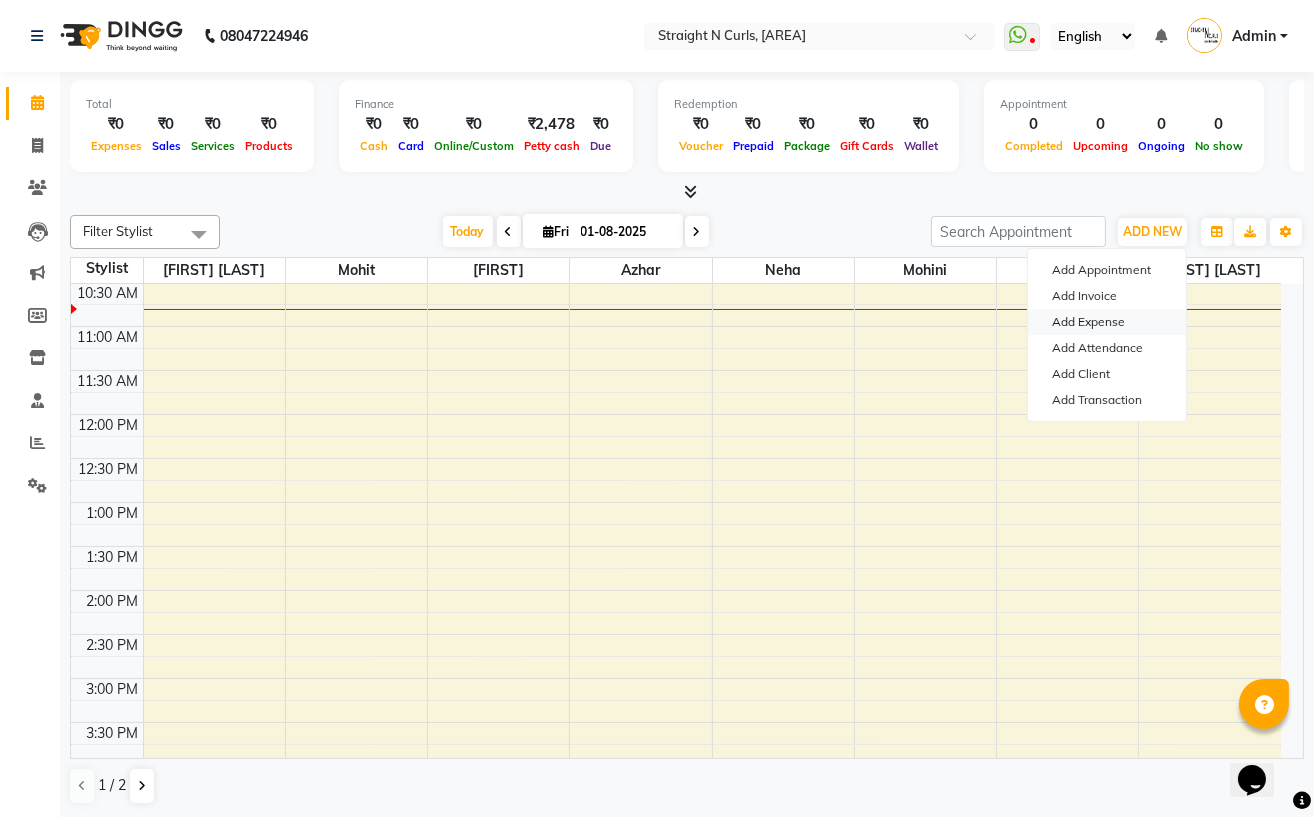 click on "Add Expense" at bounding box center (1107, 322) 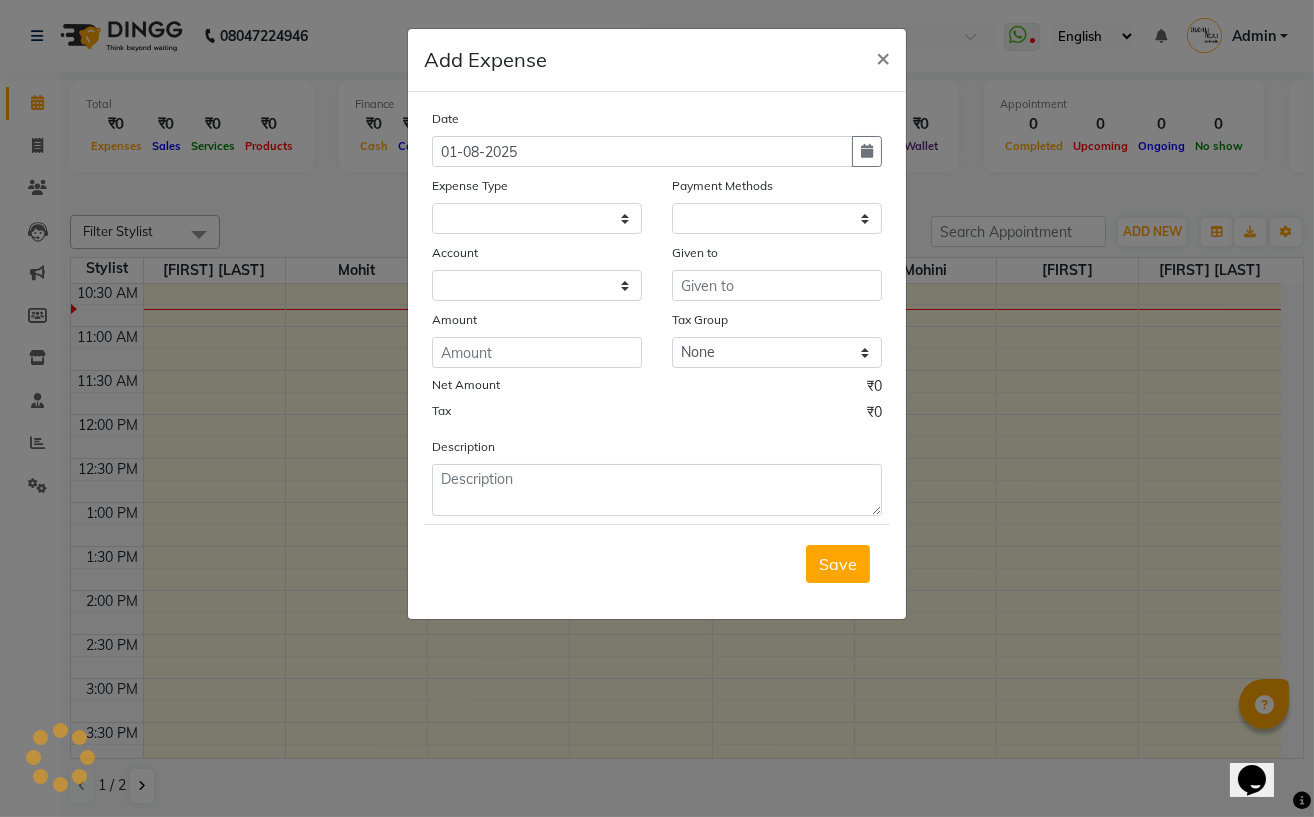select on "1" 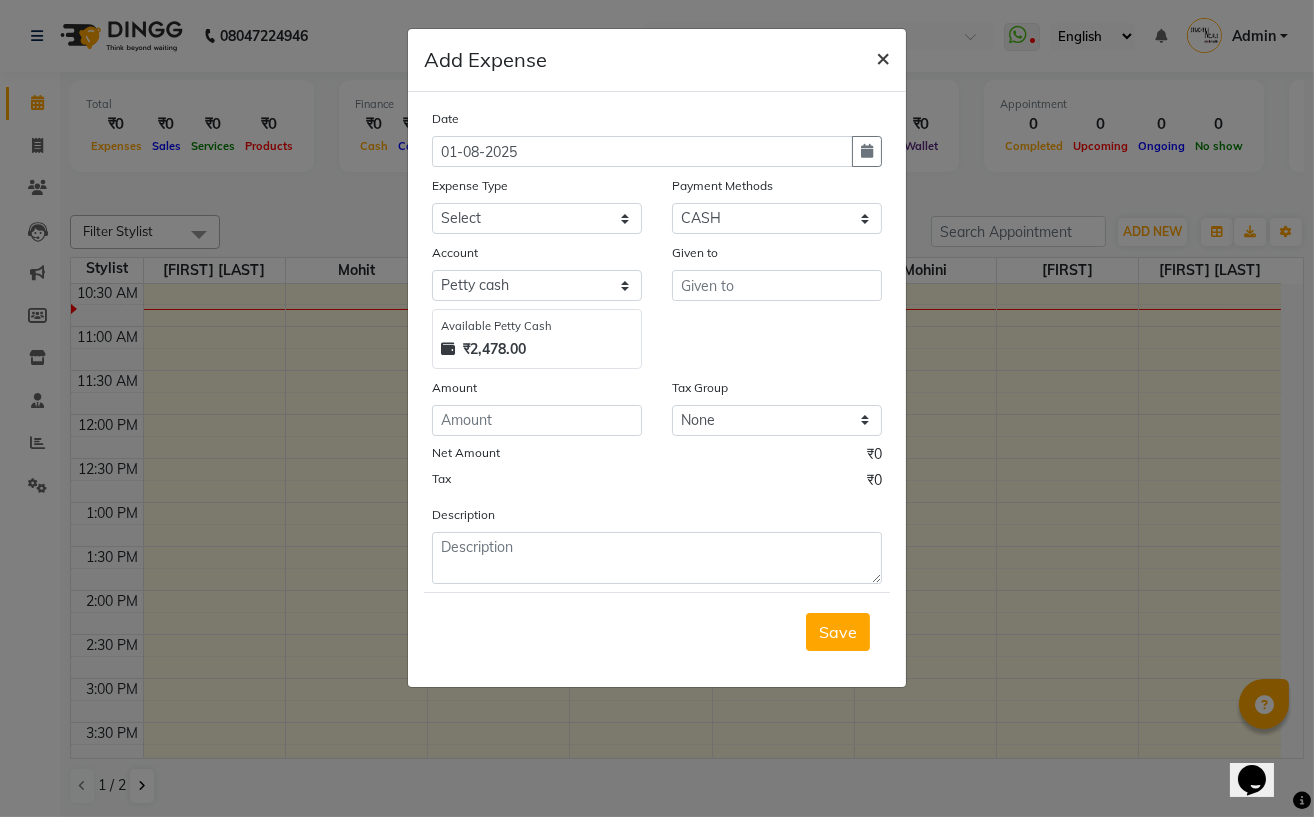 click on "×" 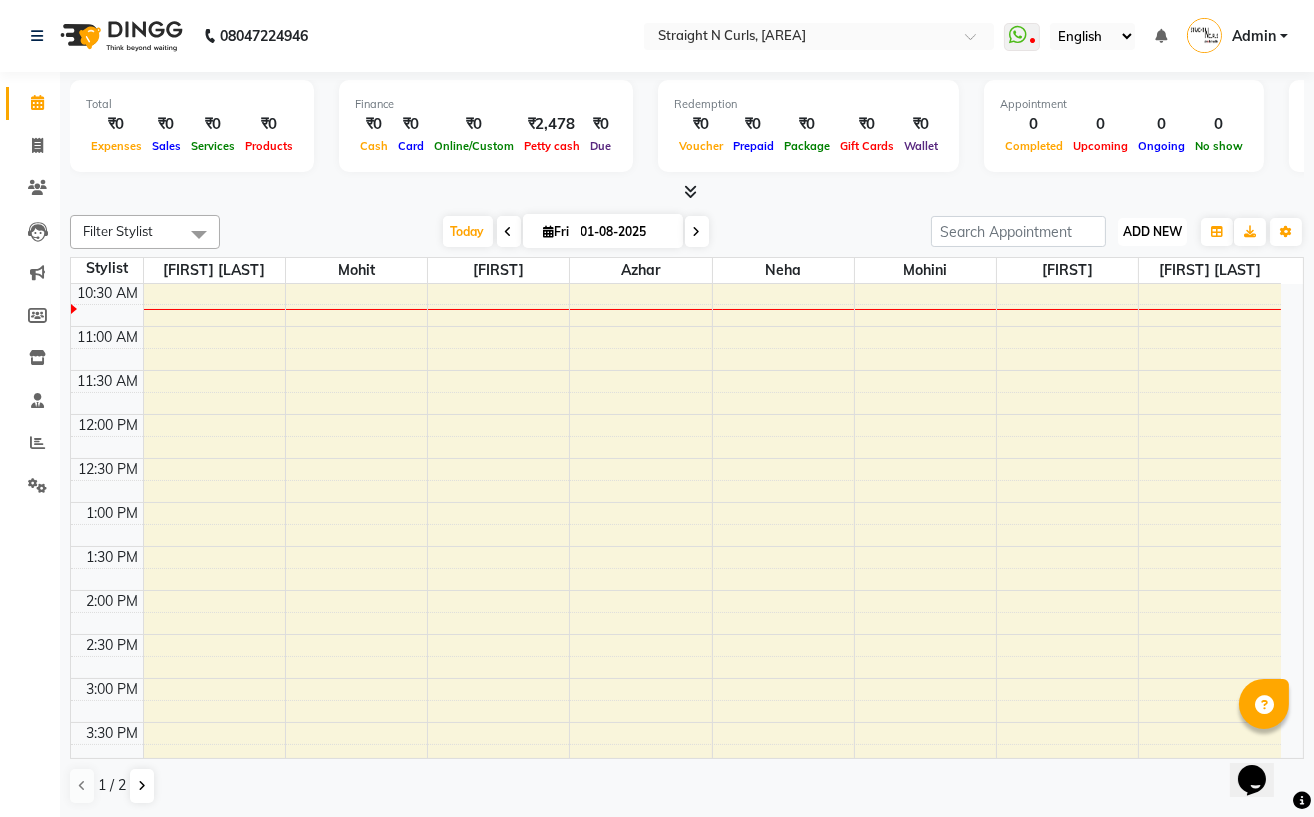 click on "ADD NEW" at bounding box center [1152, 231] 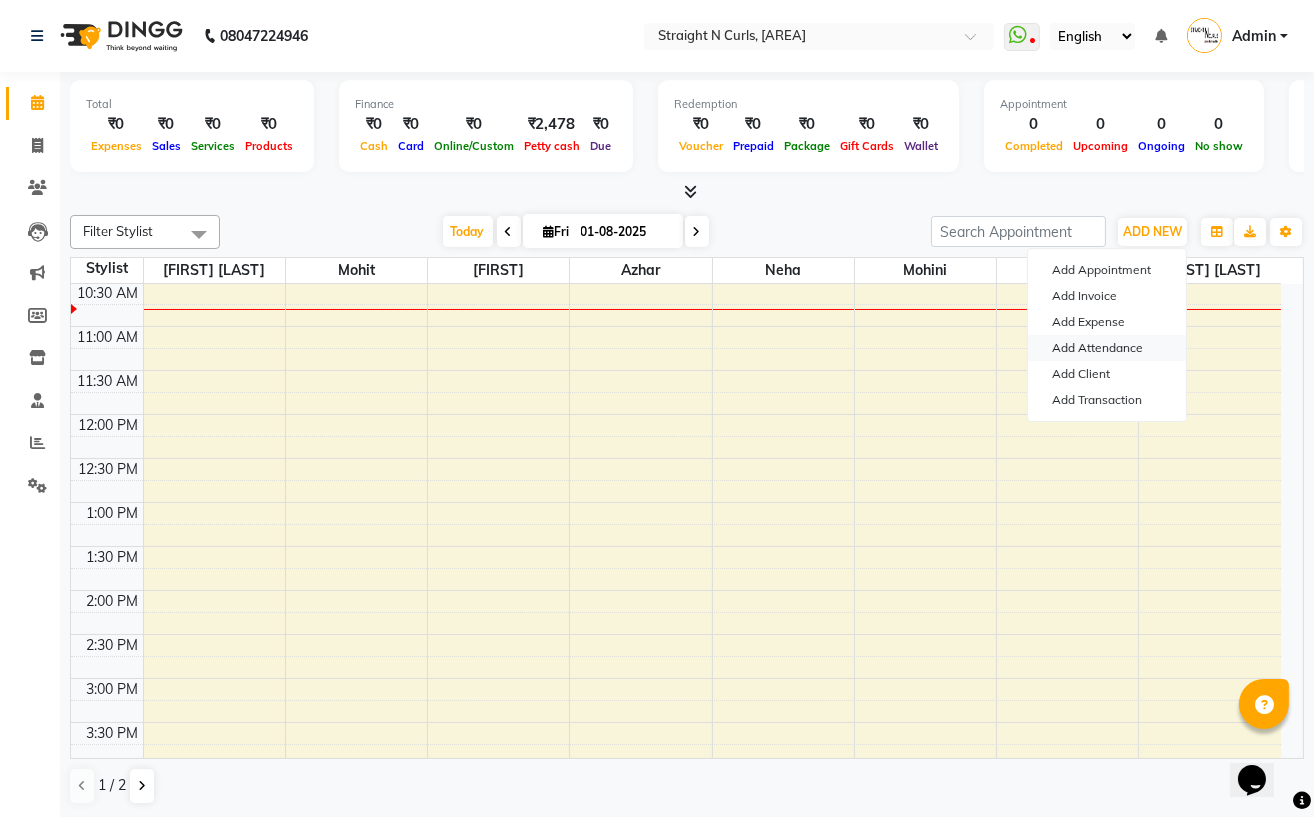 click on "Add Attendance" at bounding box center [1107, 348] 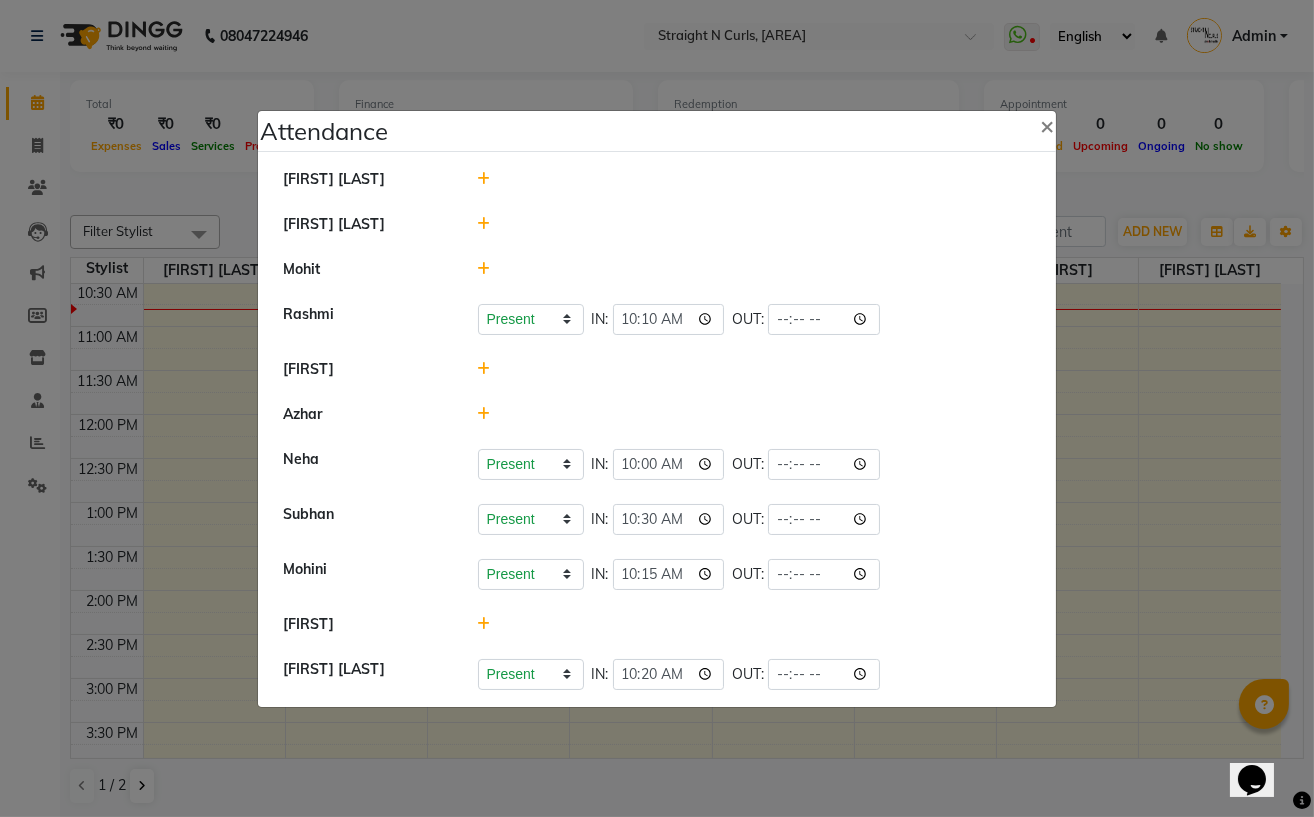 click 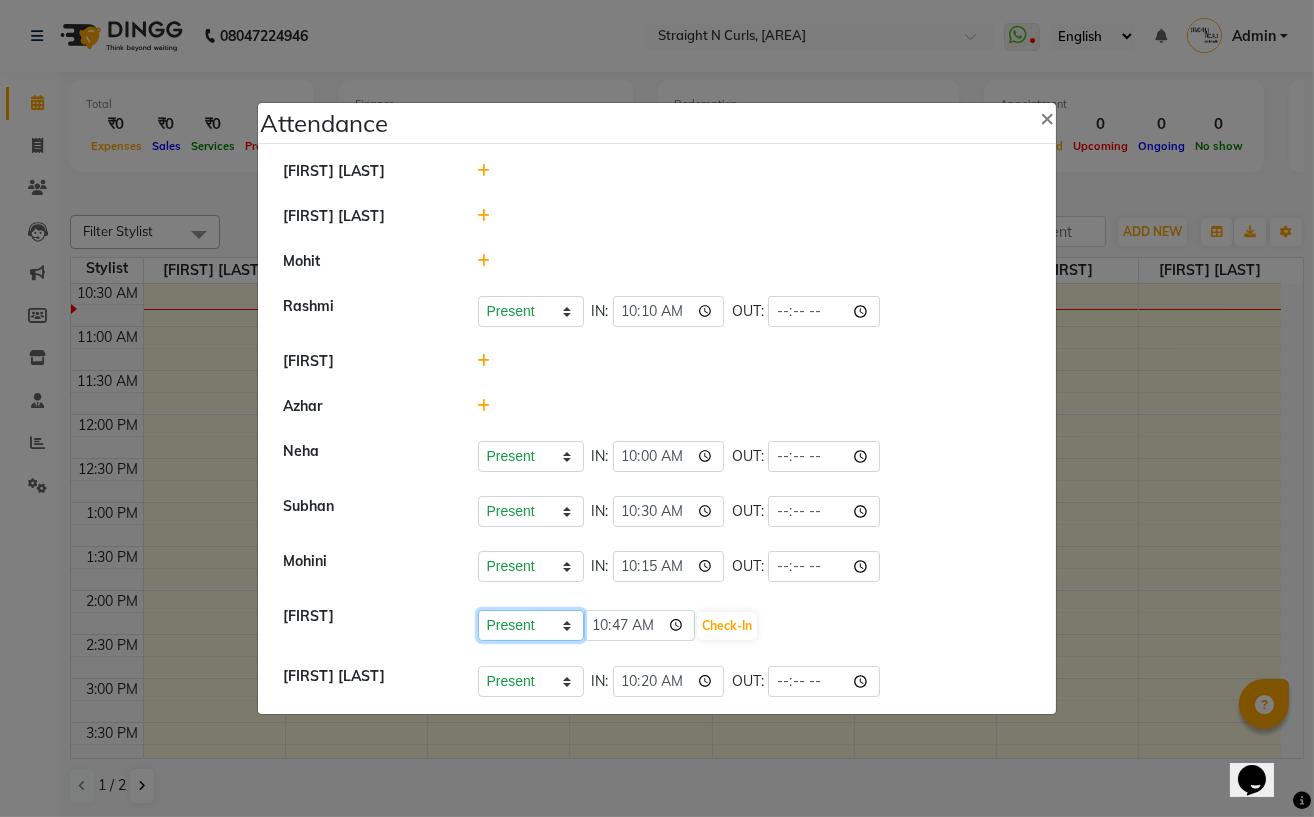 click on "Present Absent Late Half Day Weekly Off" 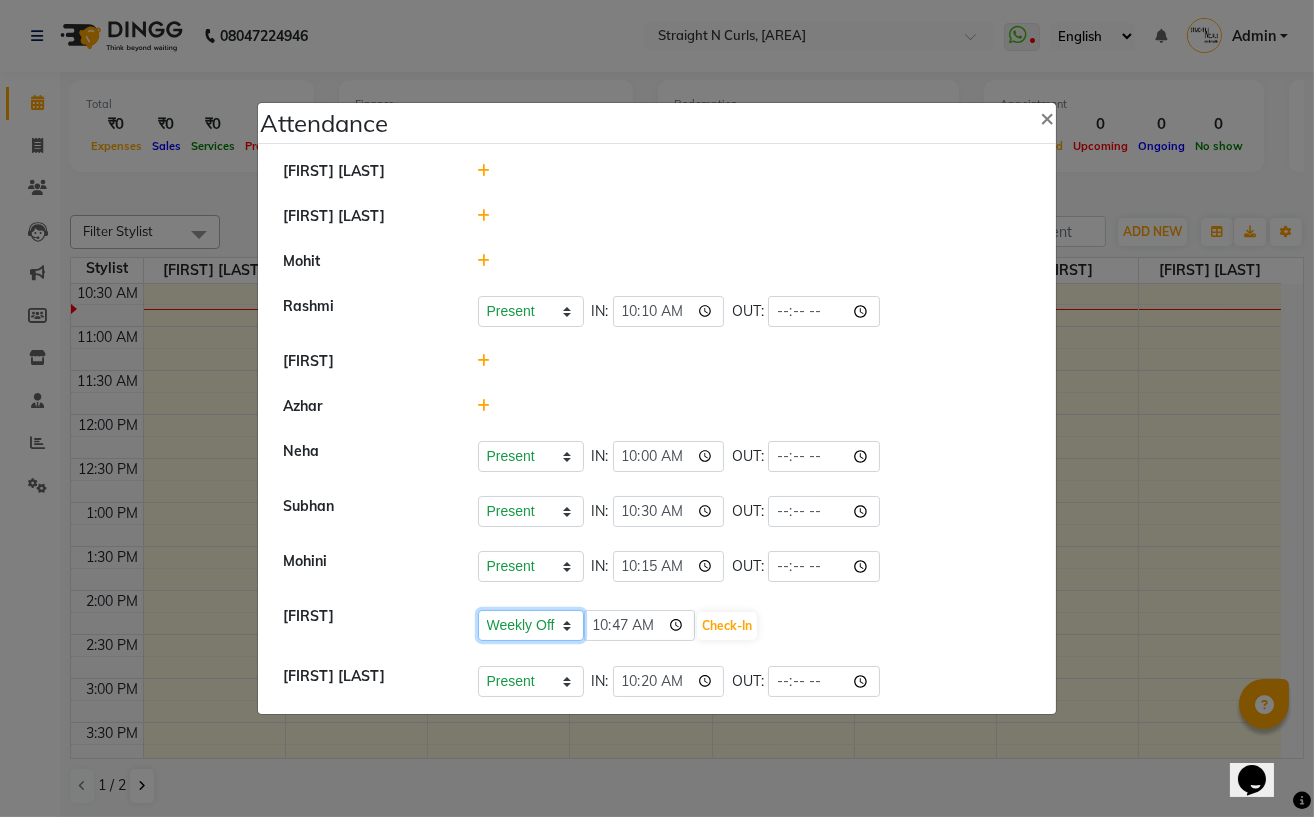 click on "Present Absent Late Half Day Weekly Off" 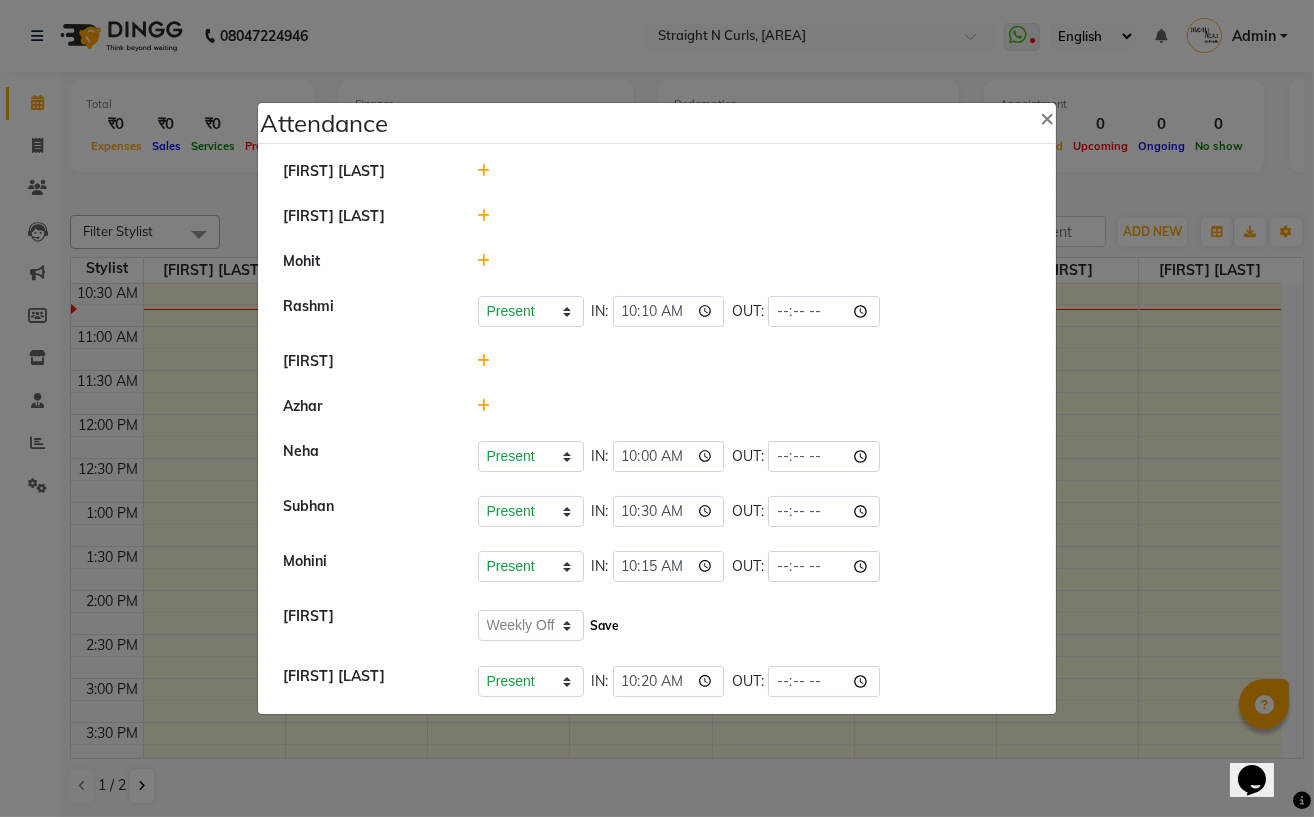 click on "Save" 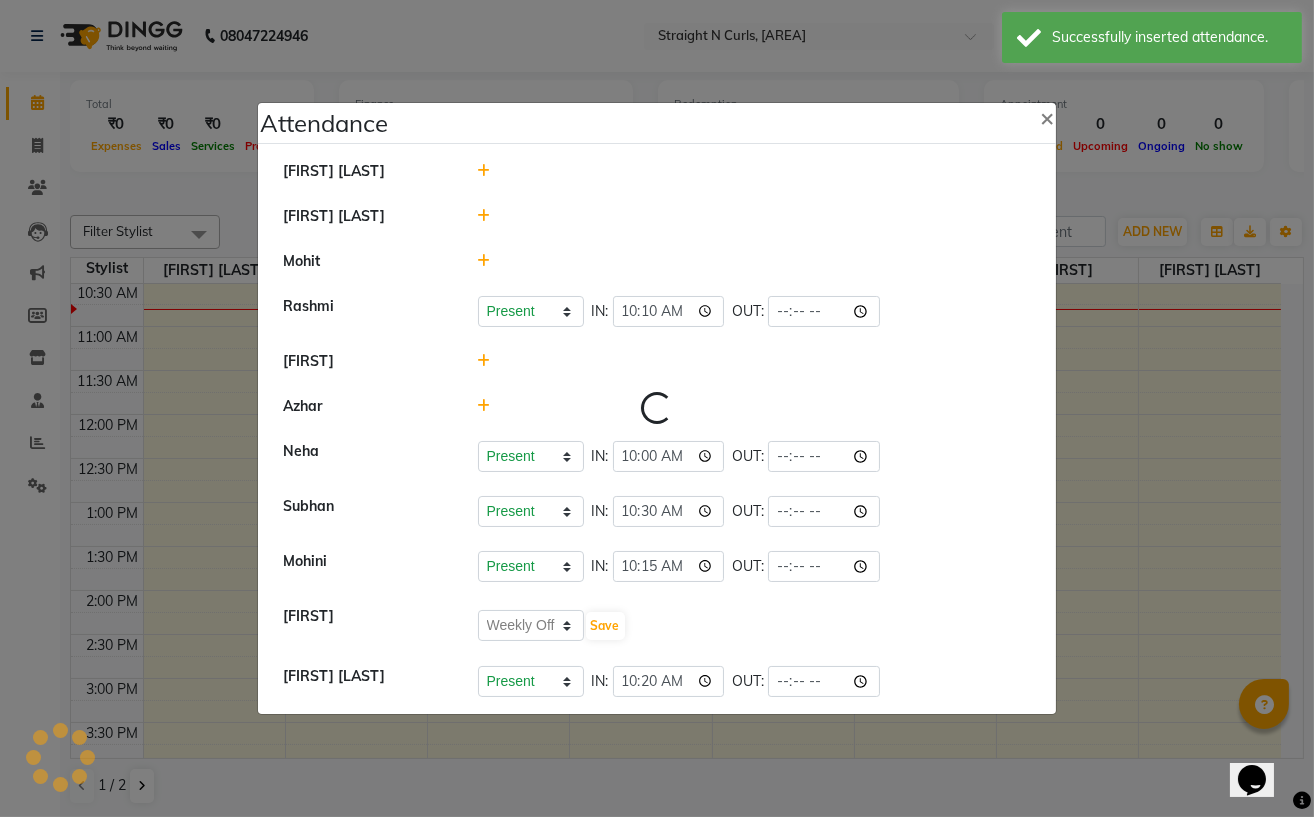 select on "W" 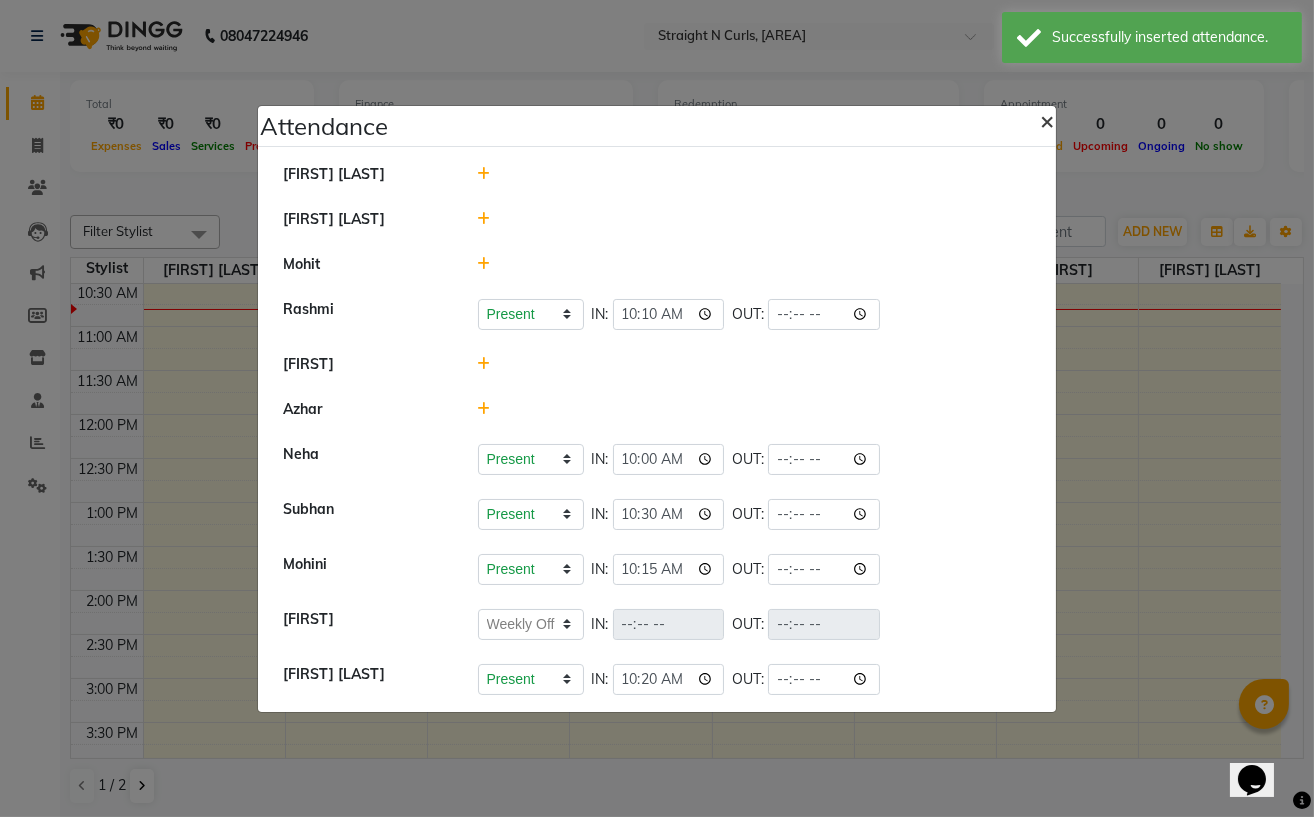 click on "×" 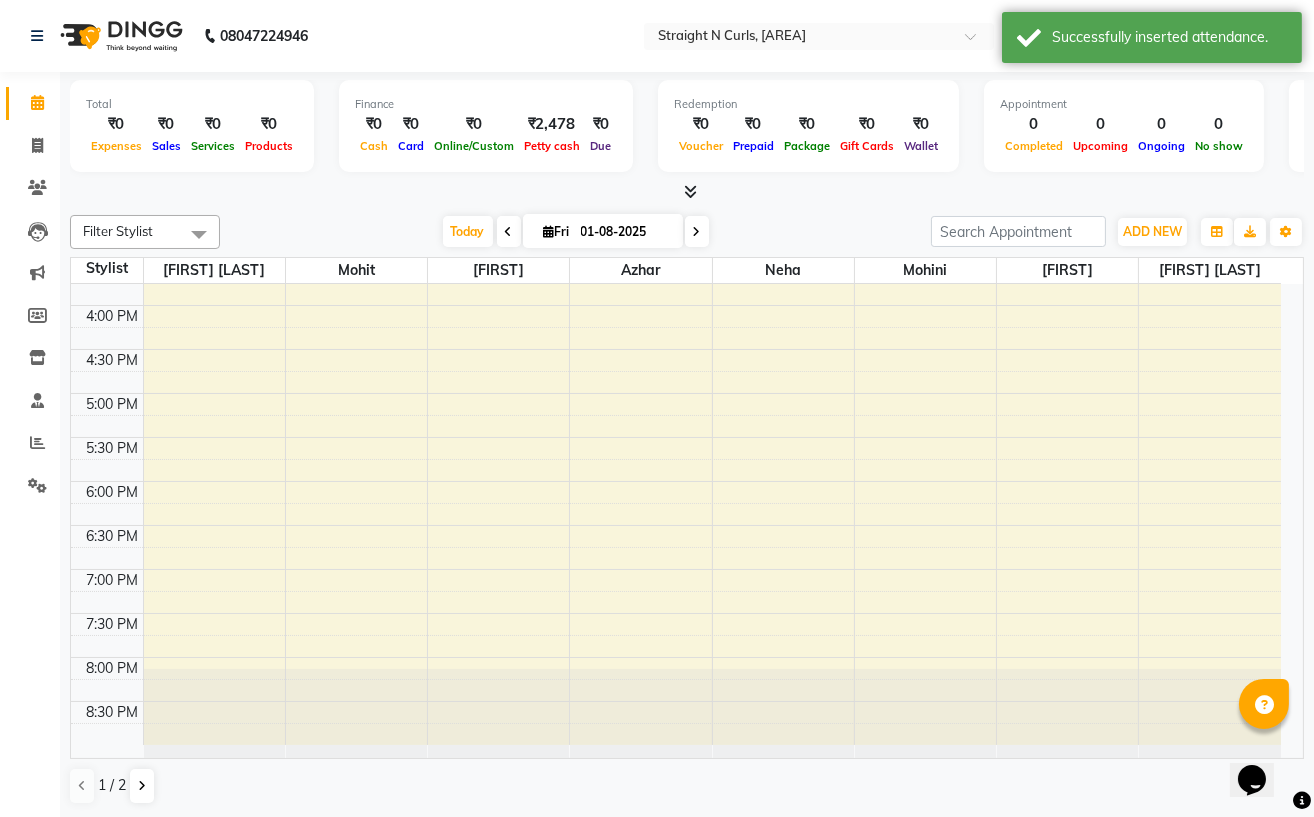 scroll, scrollTop: 461, scrollLeft: 0, axis: vertical 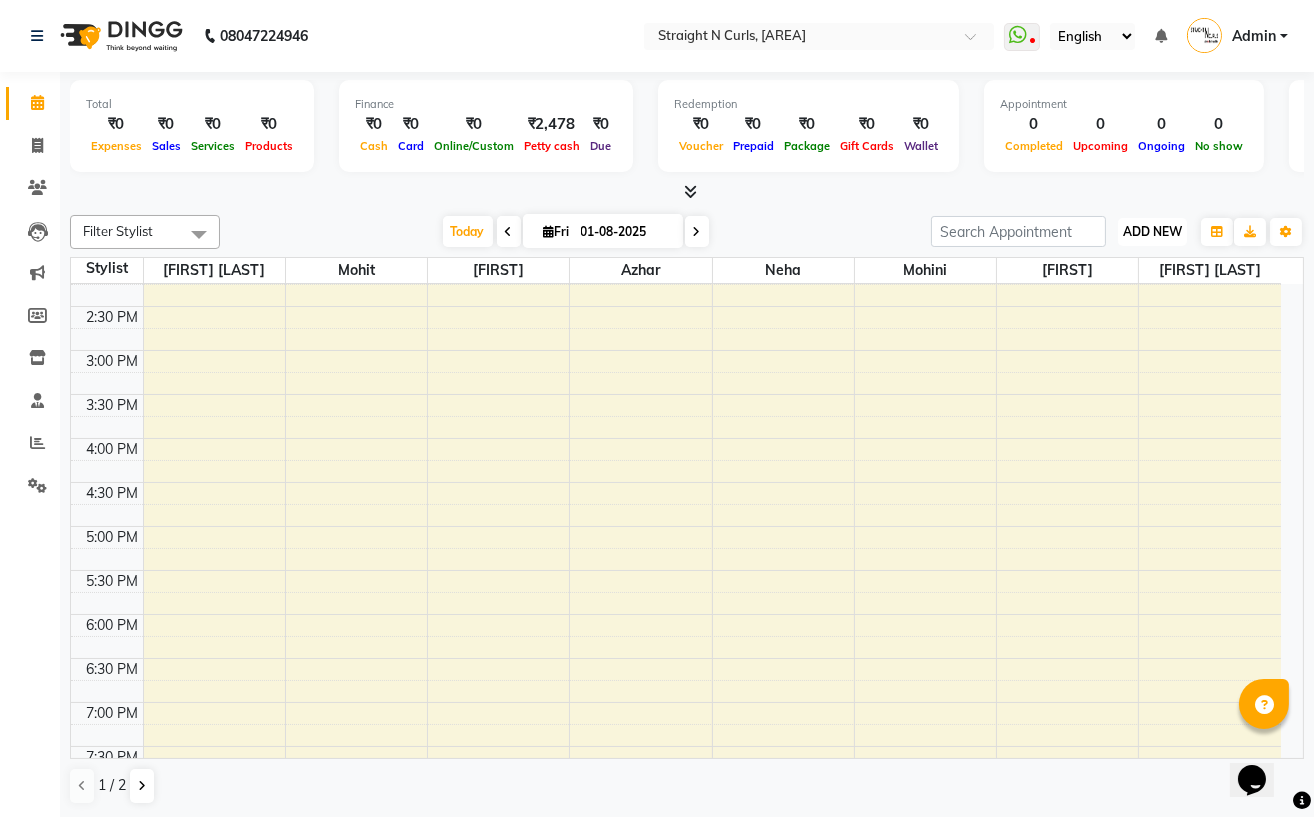 click on "ADD NEW" at bounding box center (1152, 231) 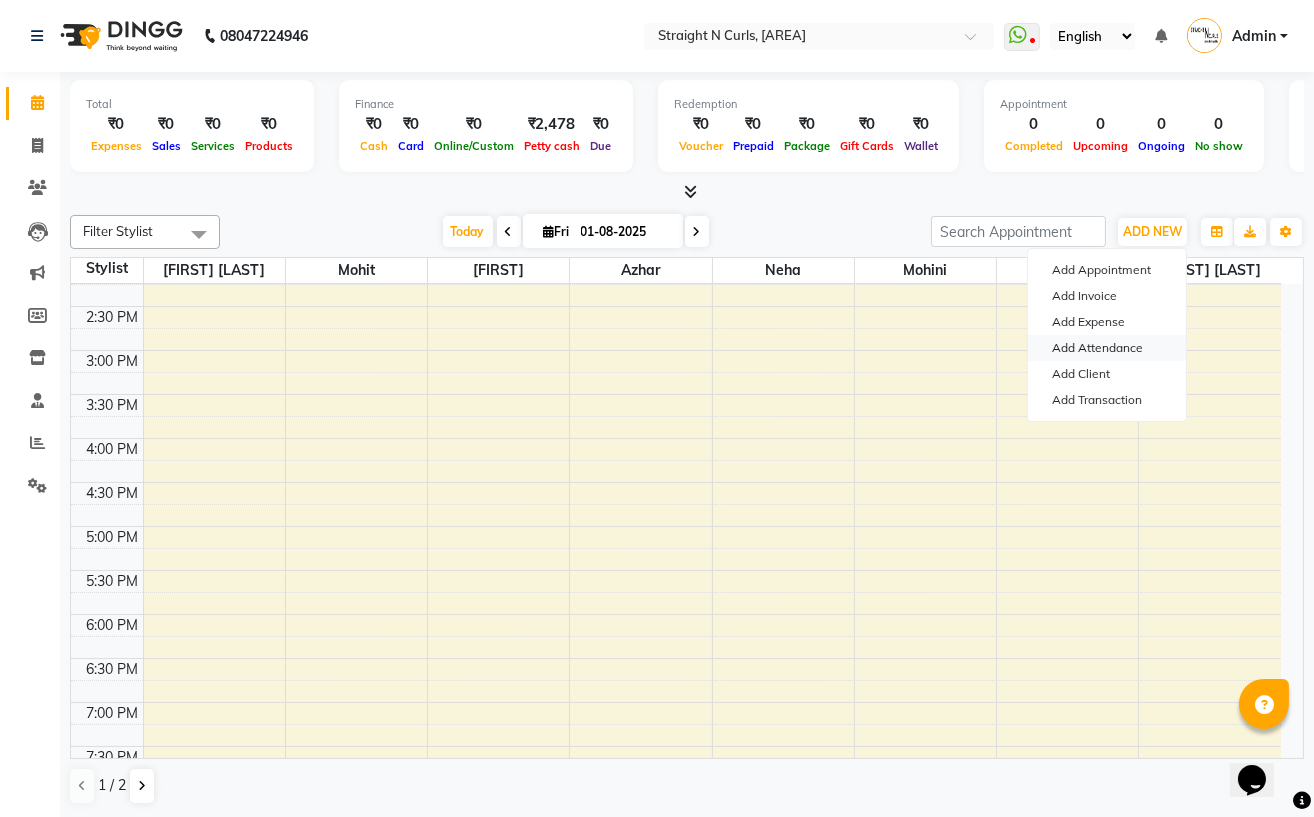 click on "Add Attendance" at bounding box center (1107, 348) 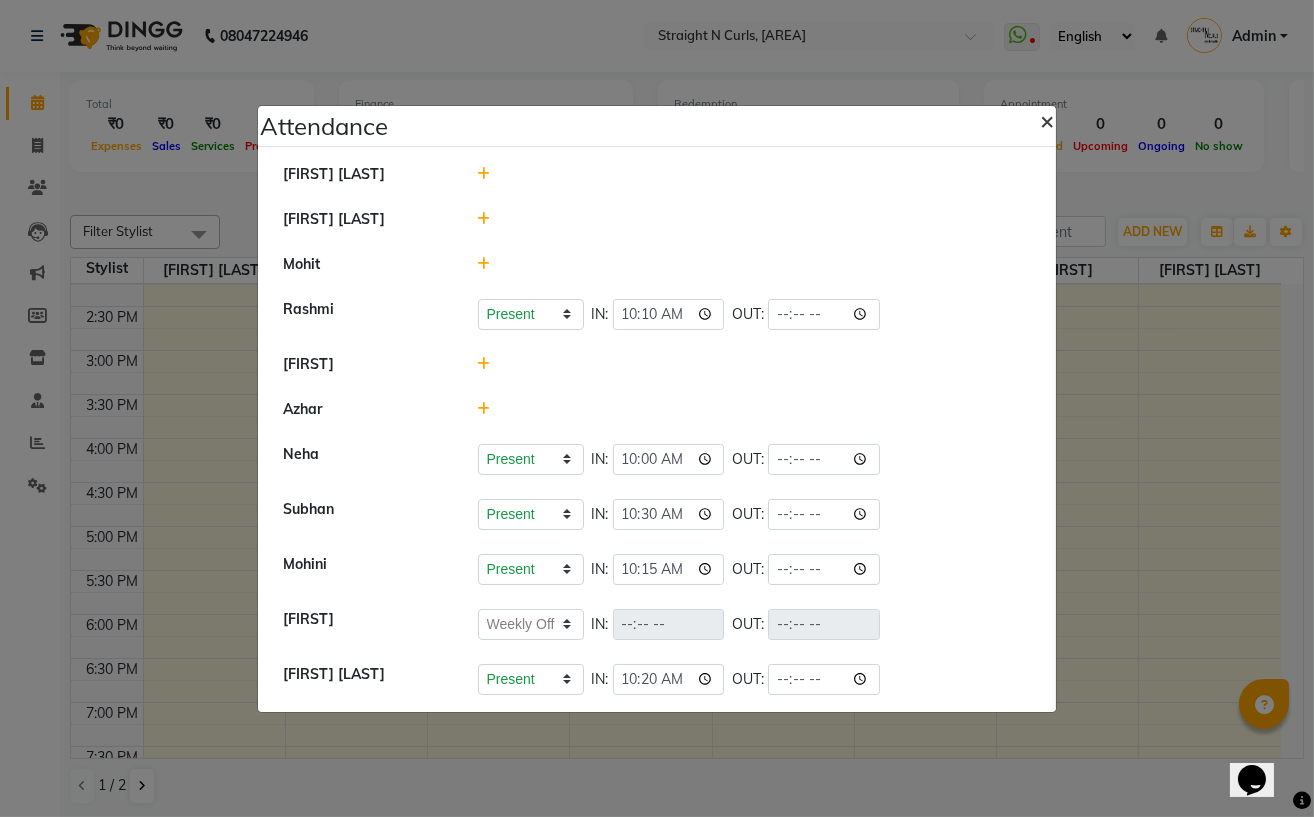 click on "×" 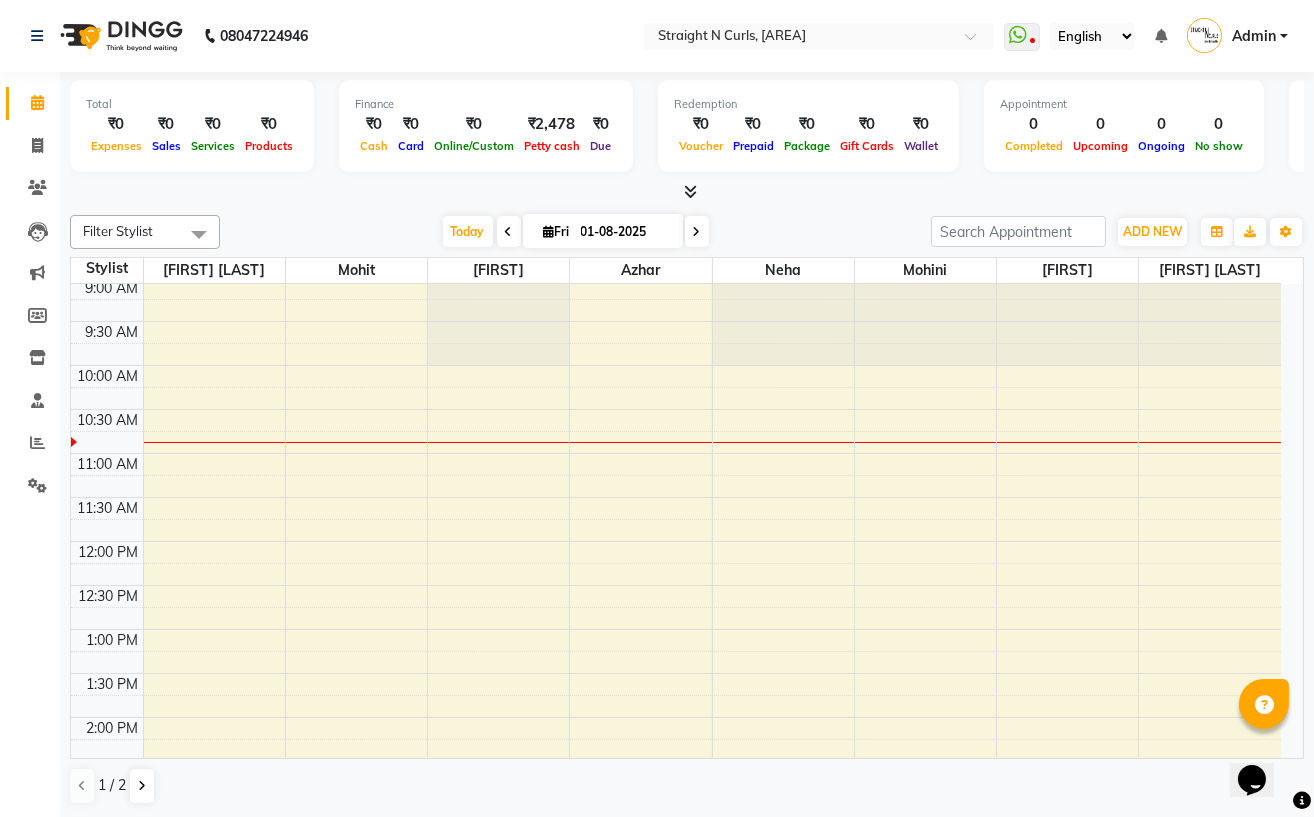 scroll, scrollTop: 0, scrollLeft: 0, axis: both 